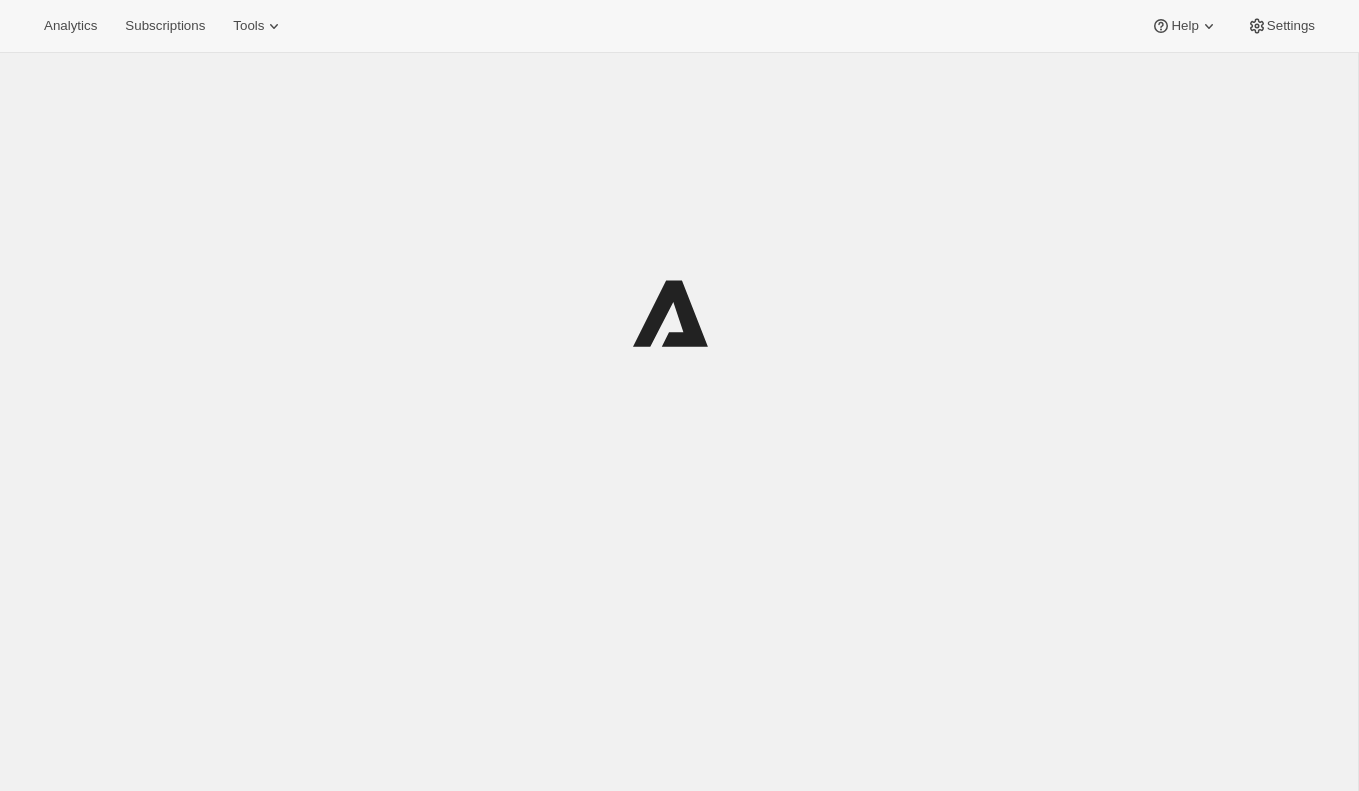 scroll, scrollTop: 0, scrollLeft: 0, axis: both 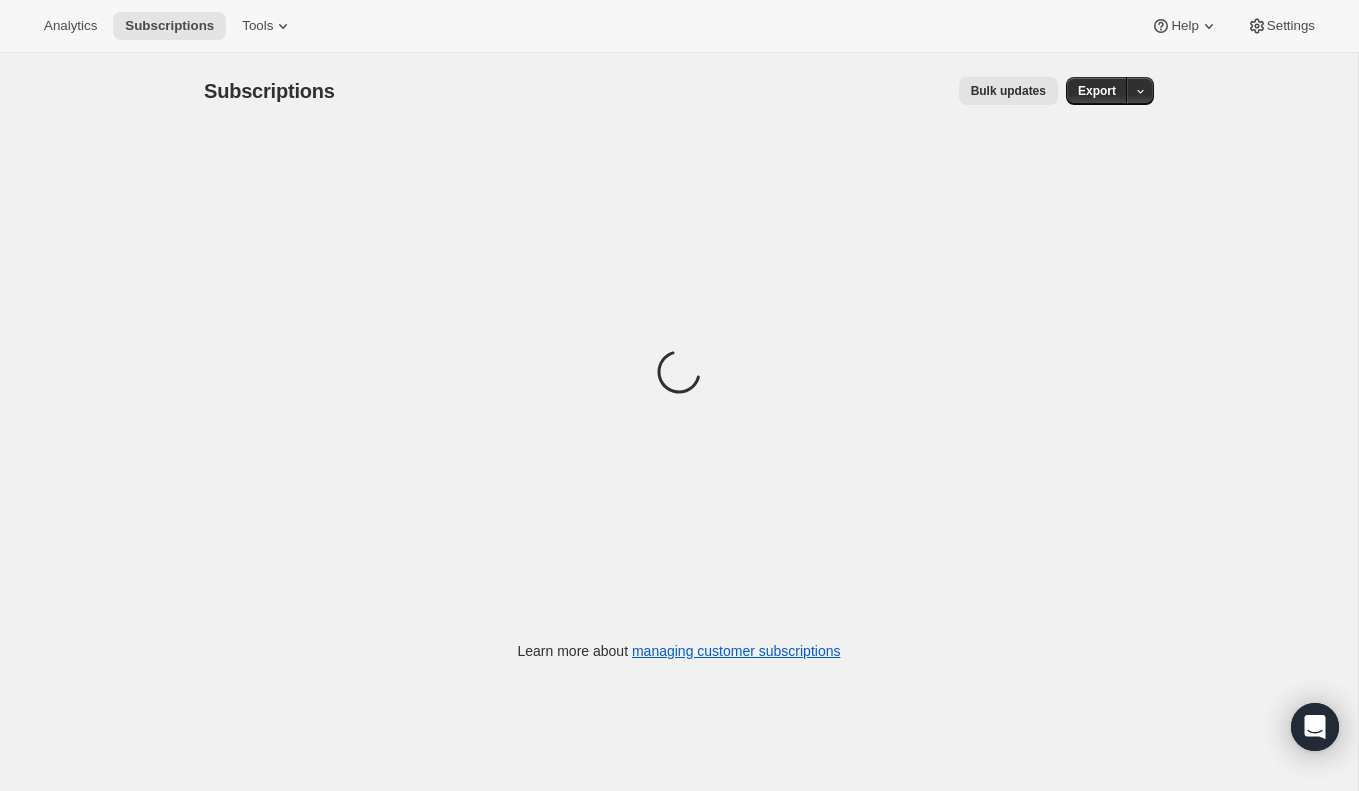 click on "Subscriptions. This page is ready Subscriptions Bulk updates More actions Bulk updates Export Loading Learn more about   managing customer subscriptions" at bounding box center [679, 448] 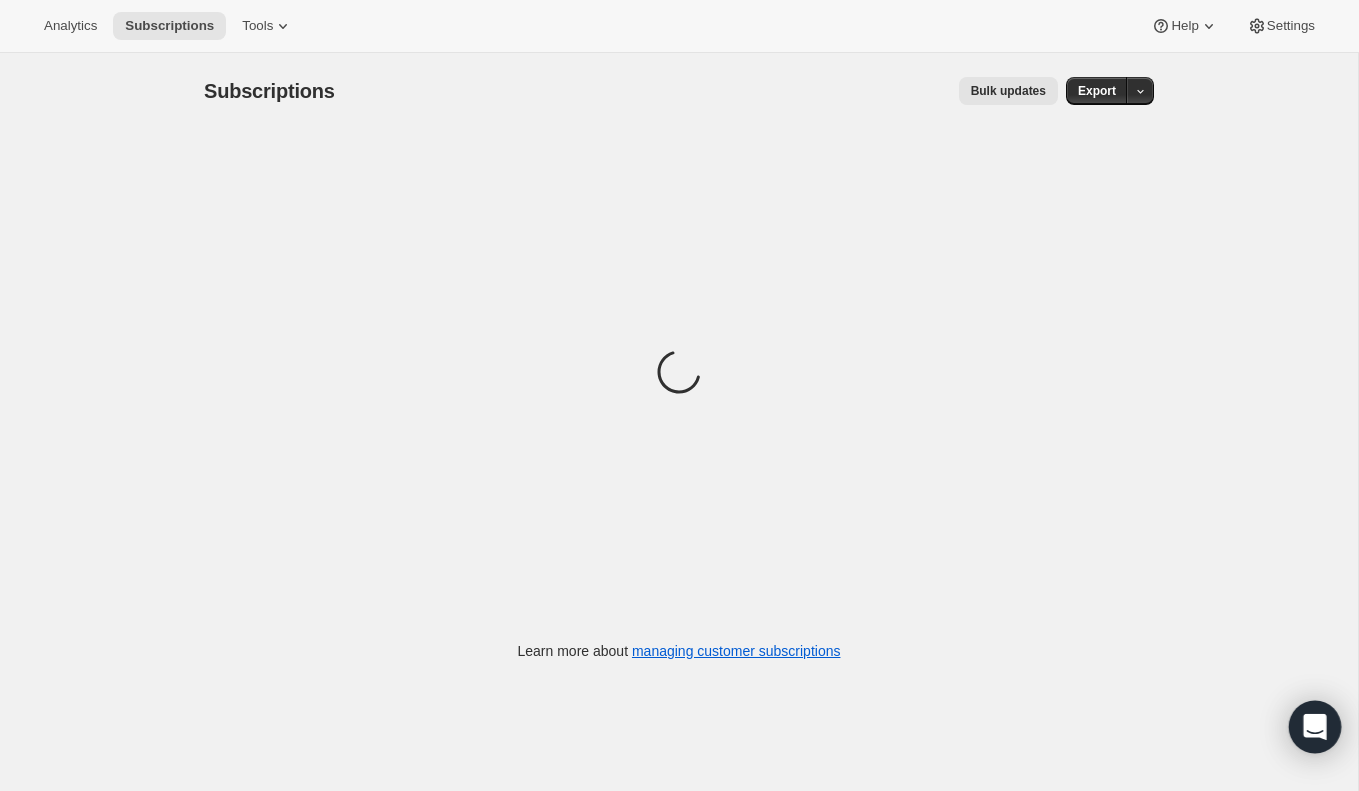 click 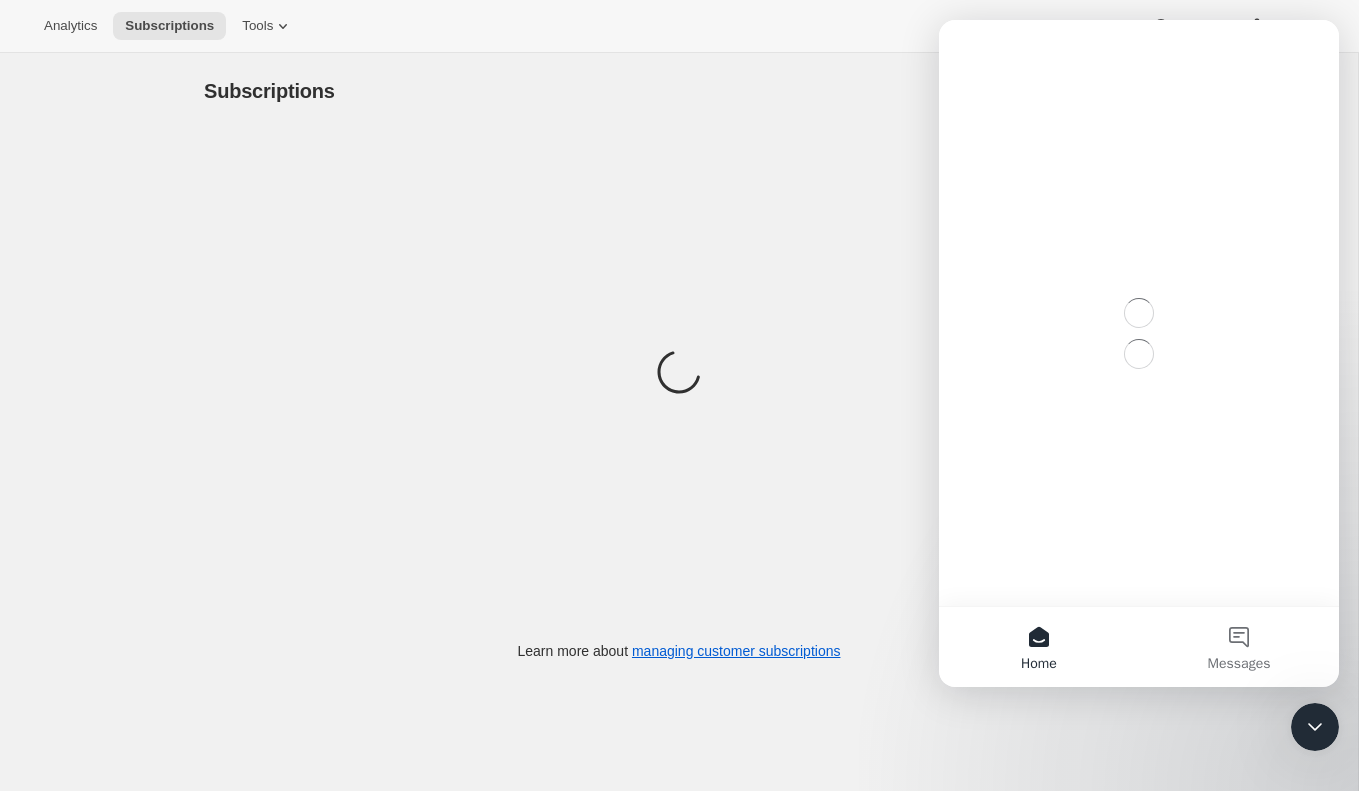 scroll, scrollTop: 0, scrollLeft: 0, axis: both 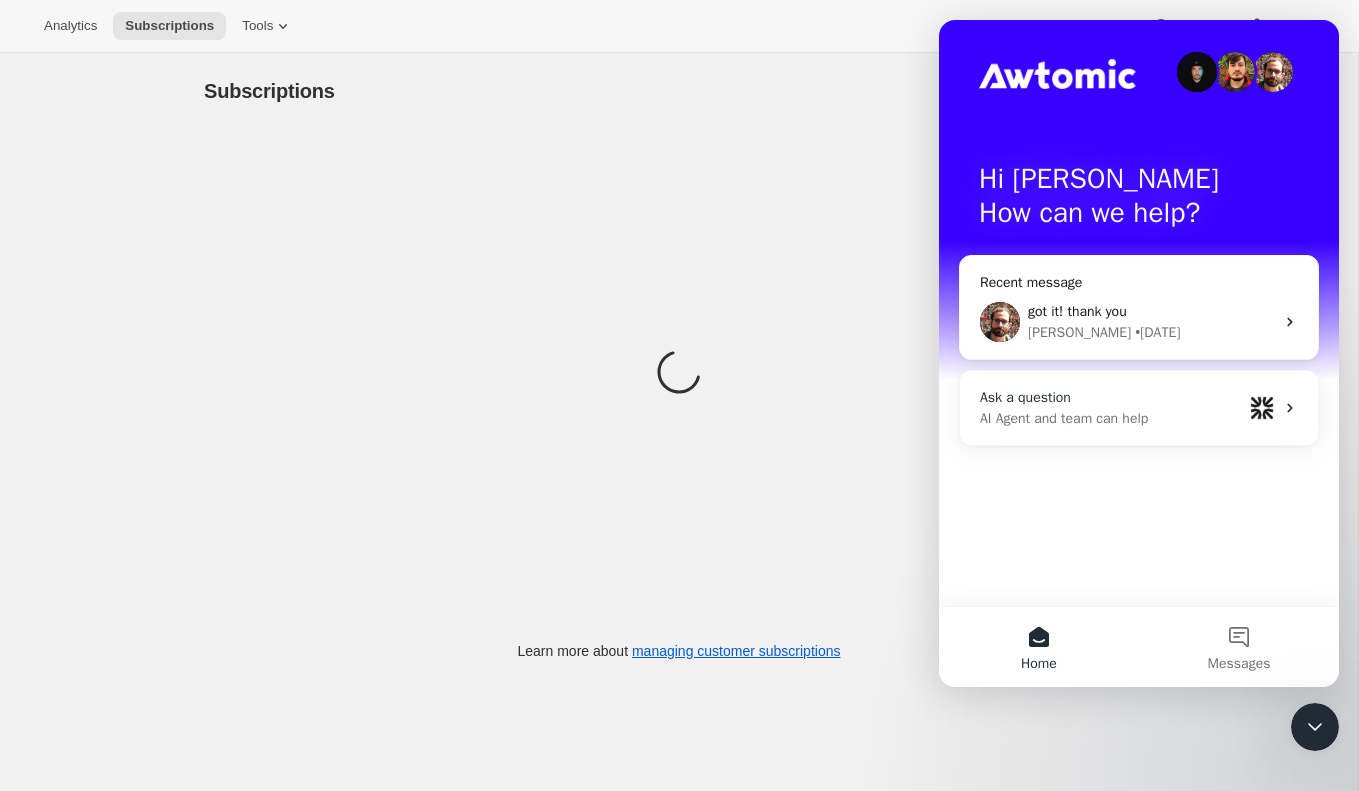 click on "Ask a question AI Agent and team can help" at bounding box center (1139, 408) 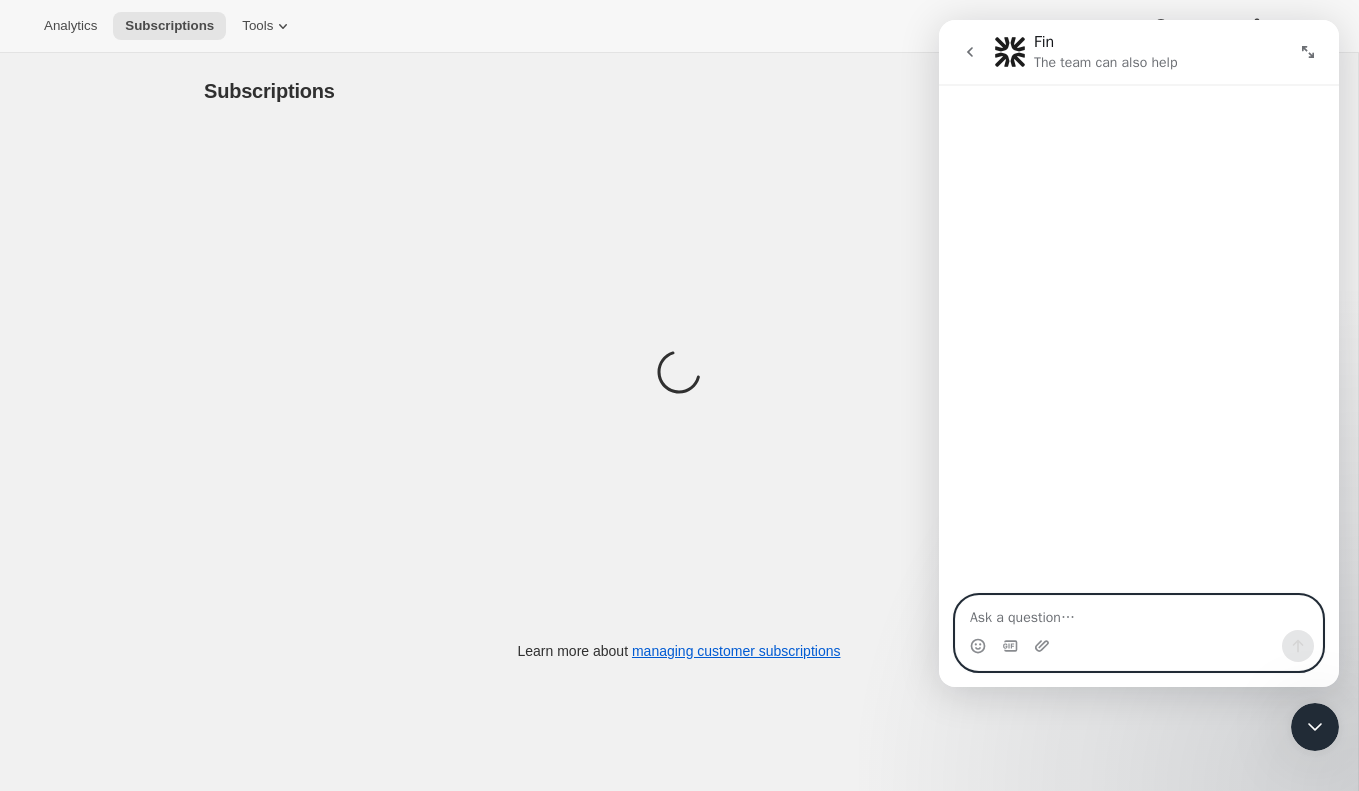 paste on "uestion about deleting old/duplicate subscriptions in awtomic" 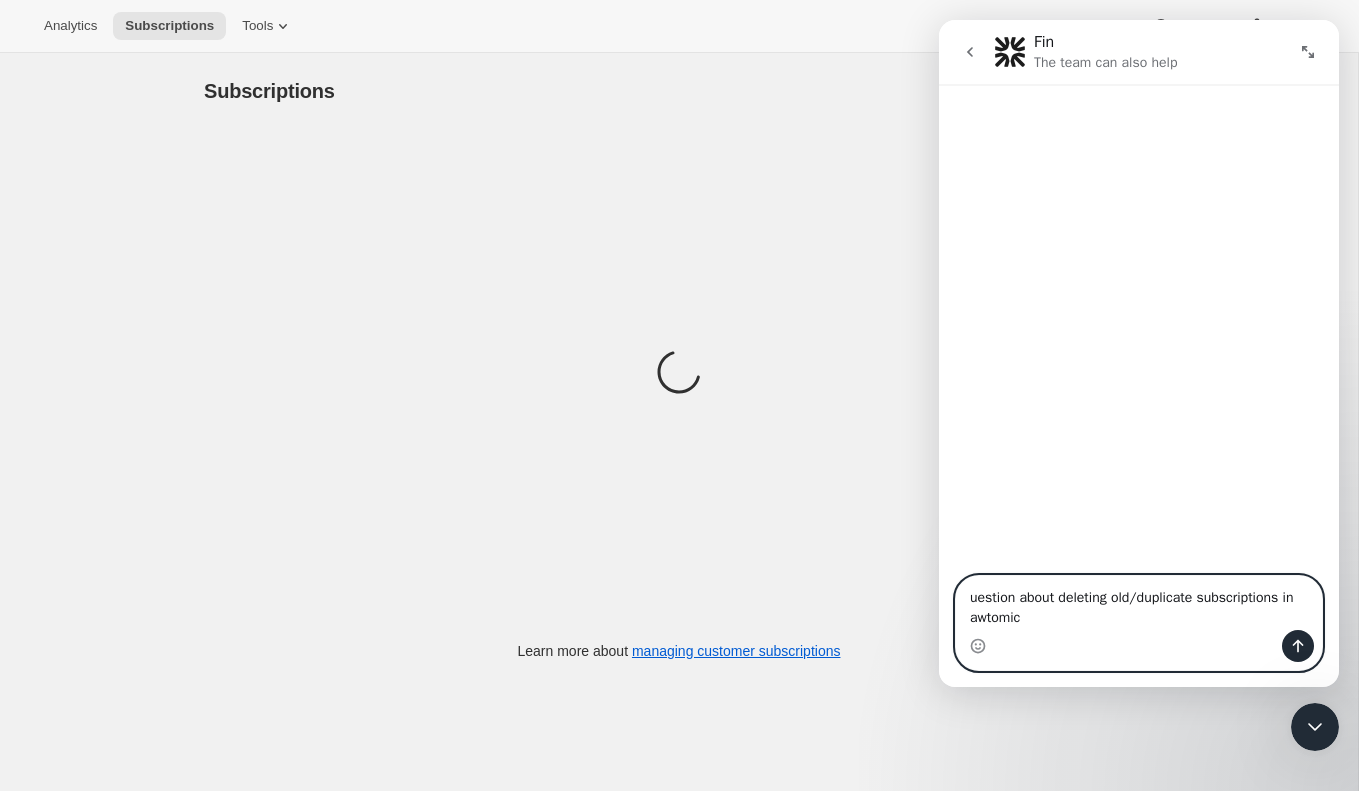 click on "uestion about deleting old/duplicate subscriptions in awtomic" at bounding box center (1139, 603) 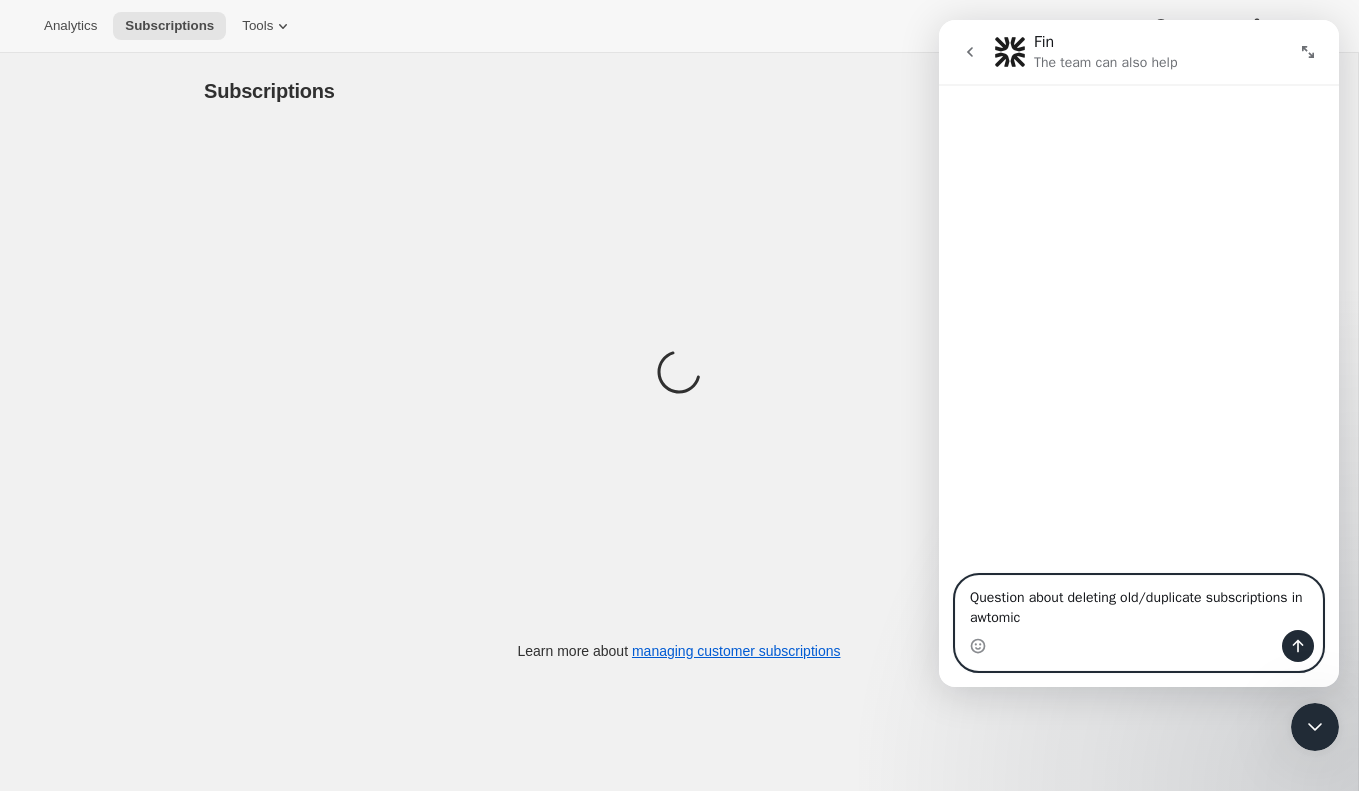 click on "Question about deleting old/duplicate subscriptions in awtomic" at bounding box center (1139, 603) 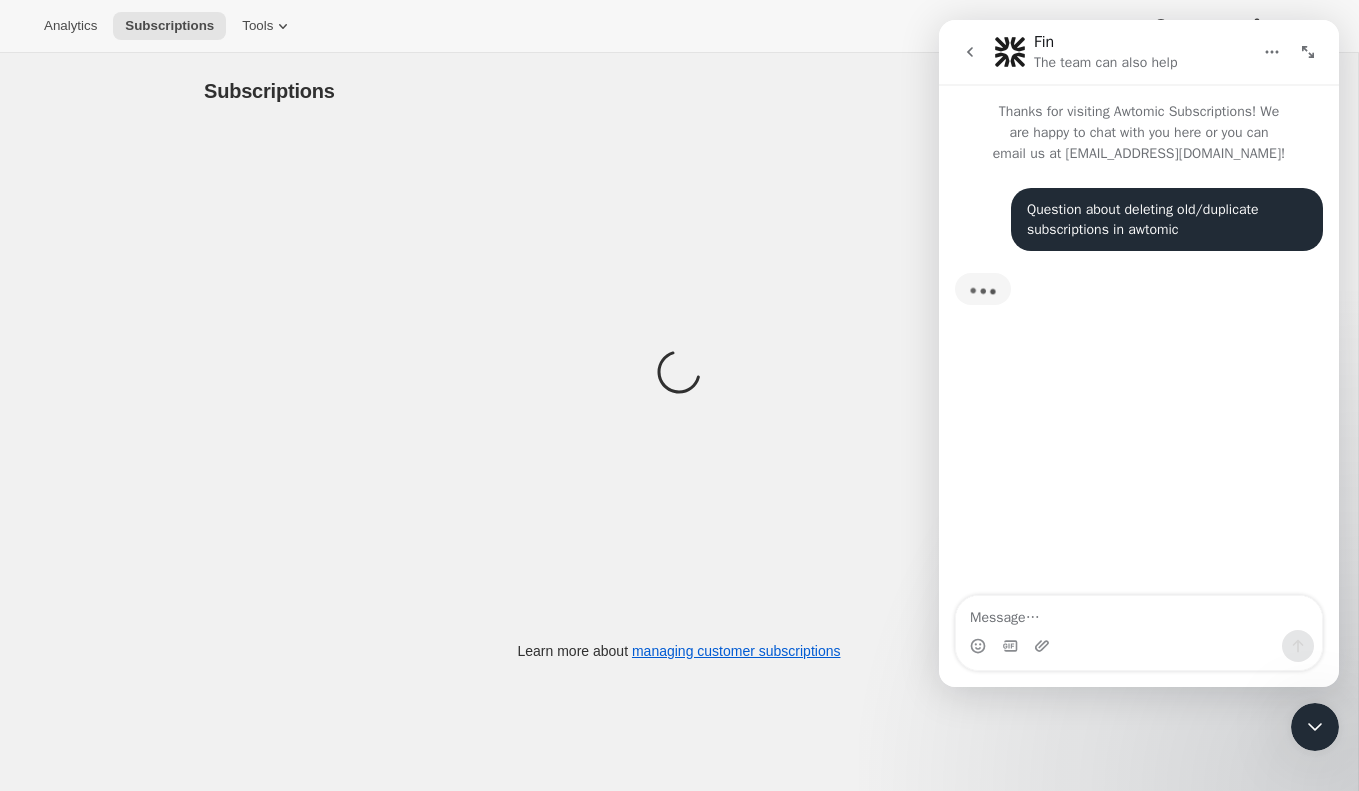 click on "Loading" at bounding box center (679, 375) 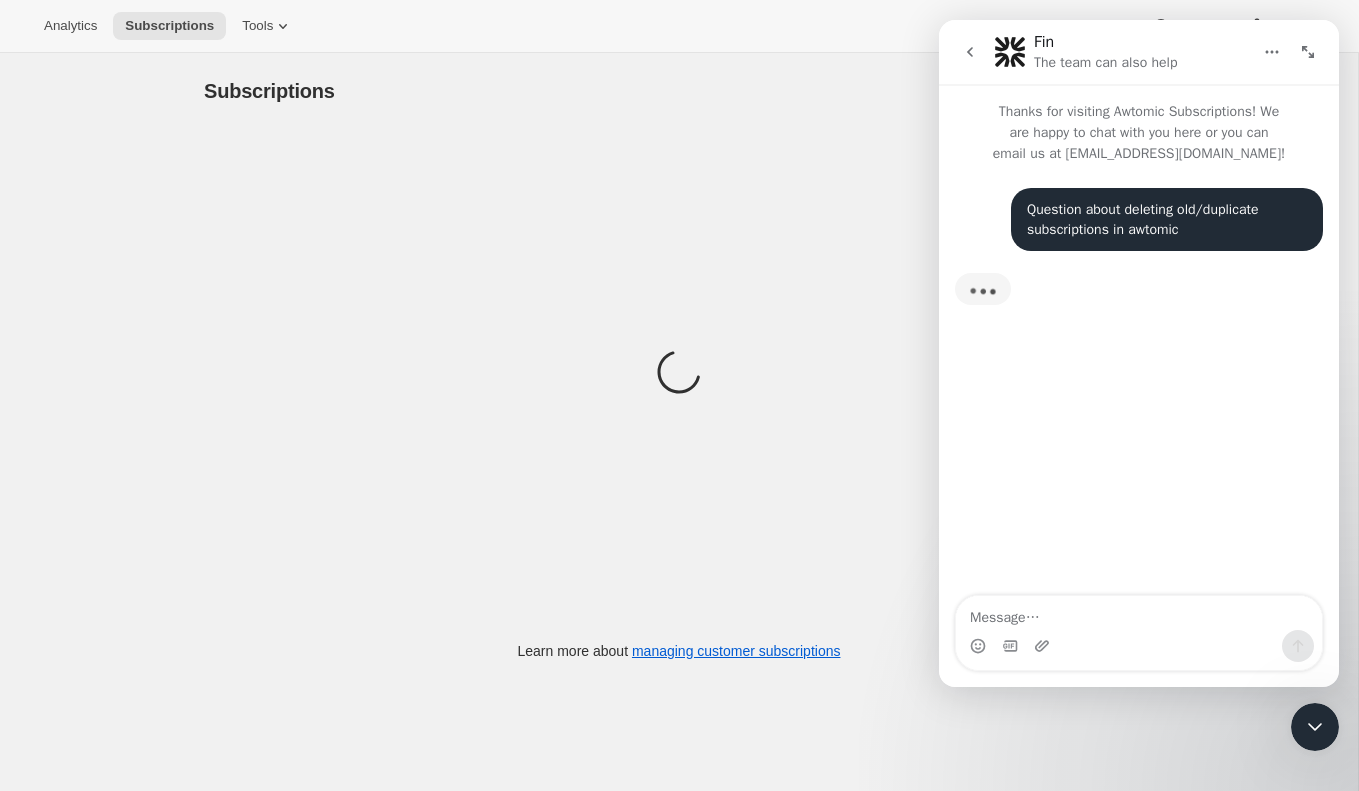 click at bounding box center [679, 375] 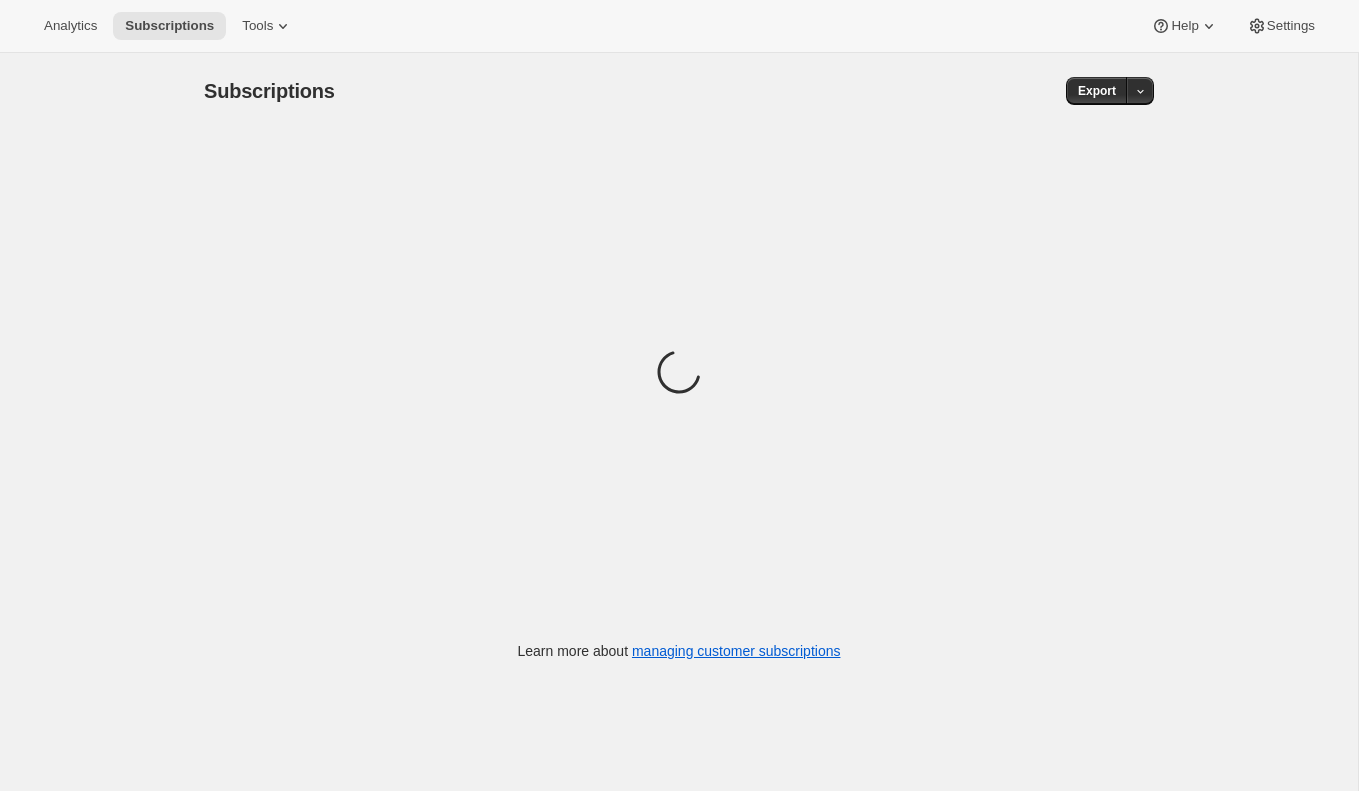 scroll, scrollTop: 0, scrollLeft: 0, axis: both 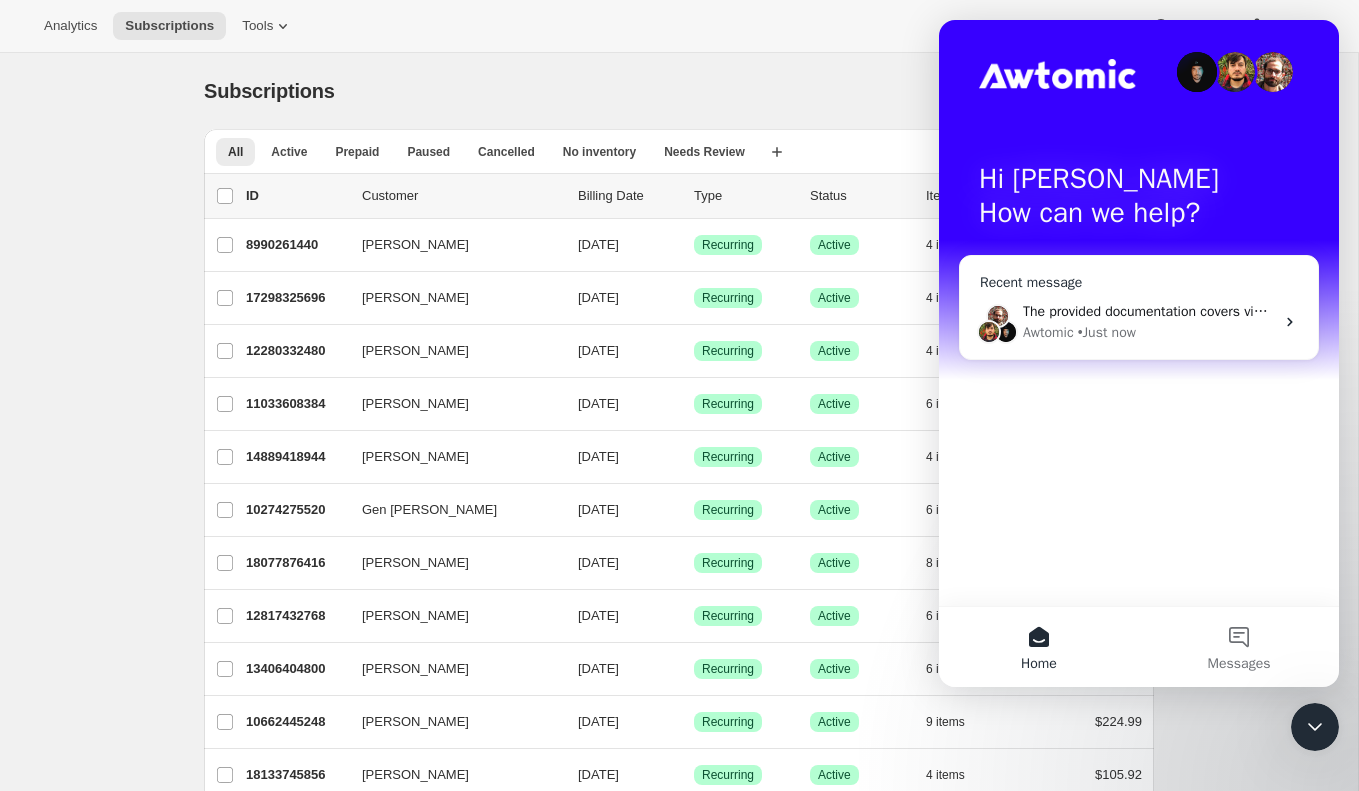 click on "The provided documentation covers viewing, filtering, and exporting subscriptions through the subscriptions tab in our app," at bounding box center [1148, 311] 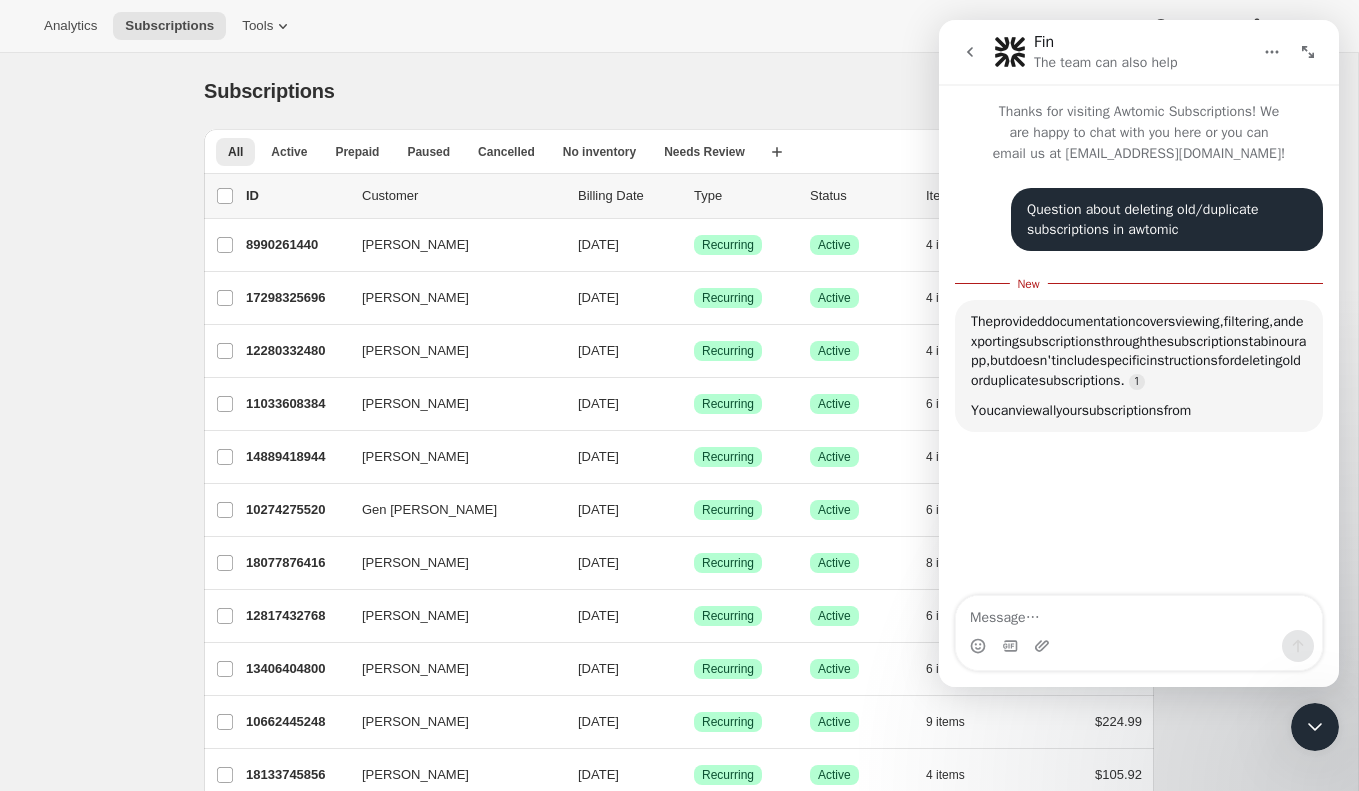 scroll, scrollTop: 2, scrollLeft: 0, axis: vertical 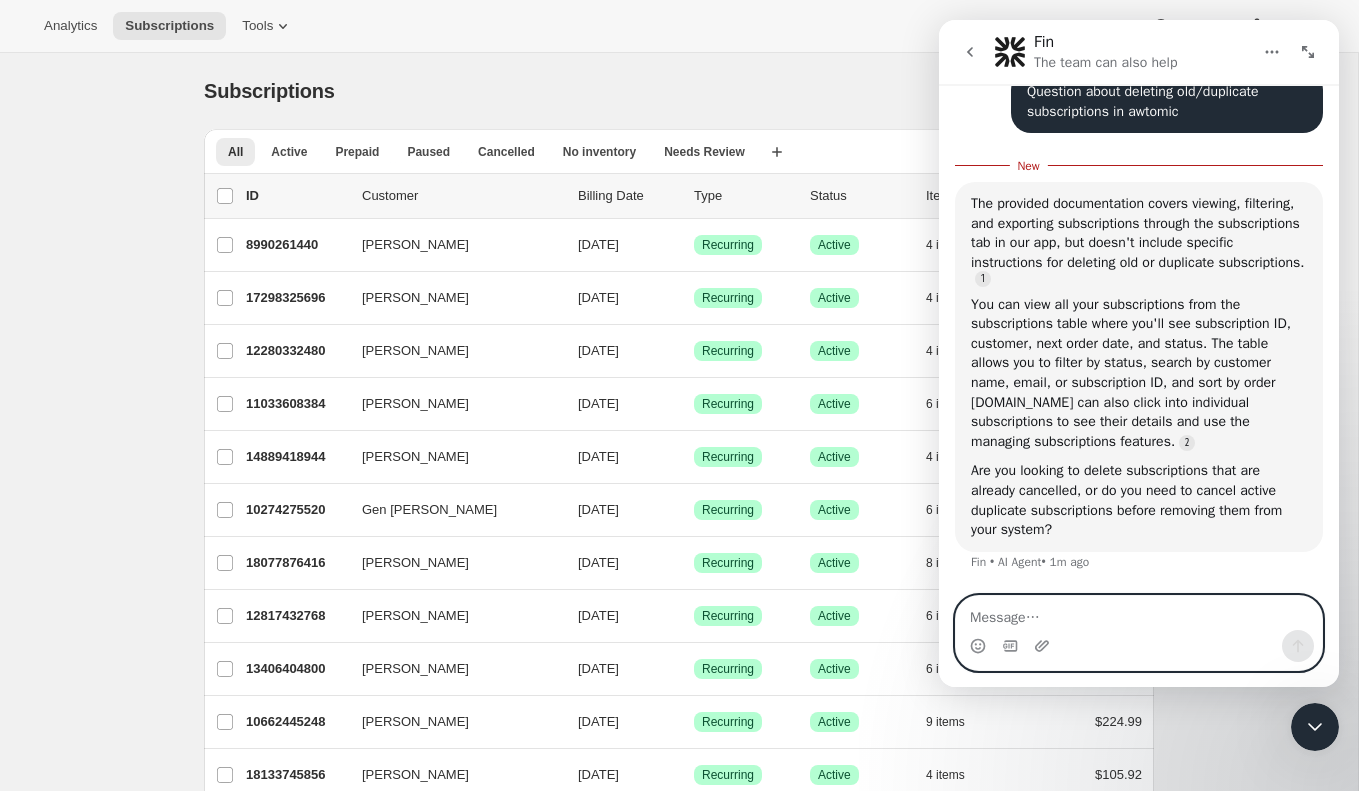 click at bounding box center (1139, 613) 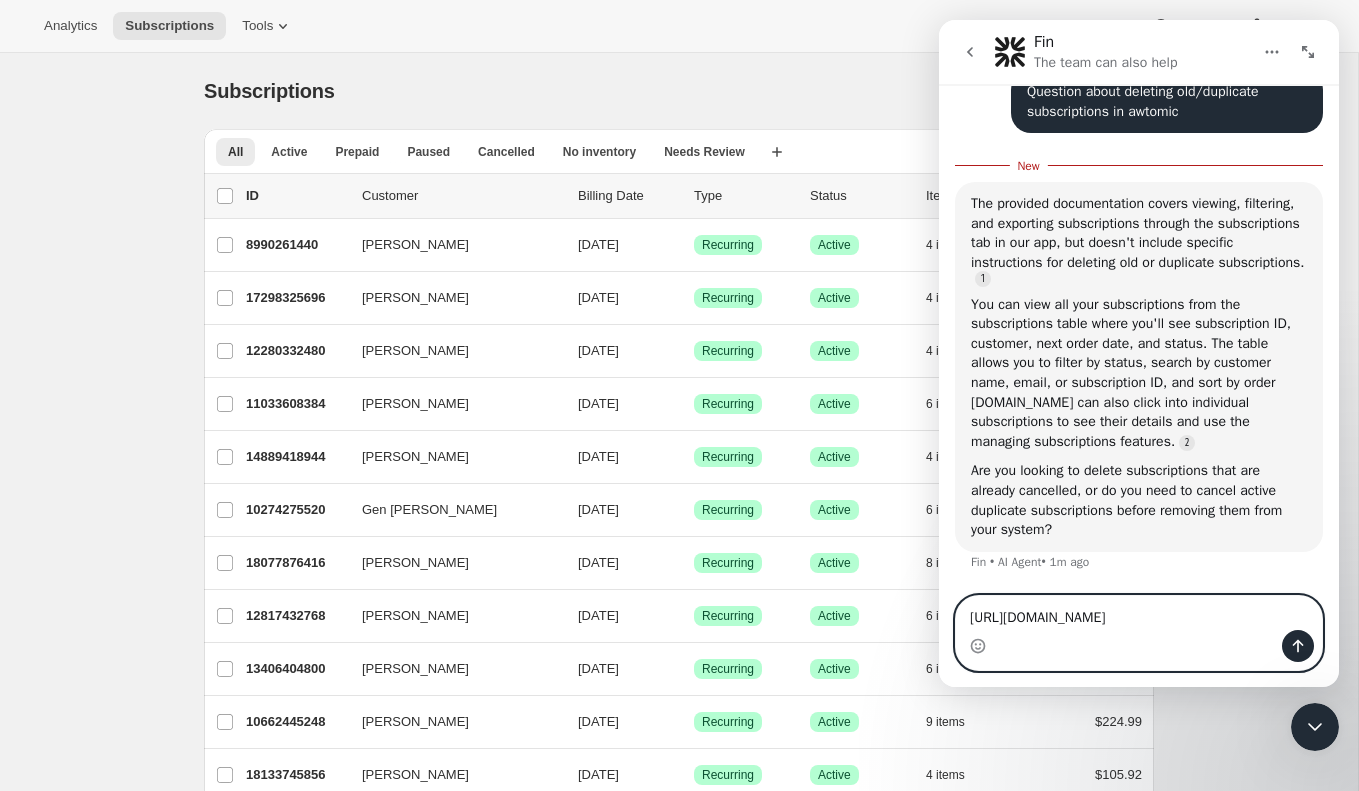 scroll, scrollTop: 141, scrollLeft: 0, axis: vertical 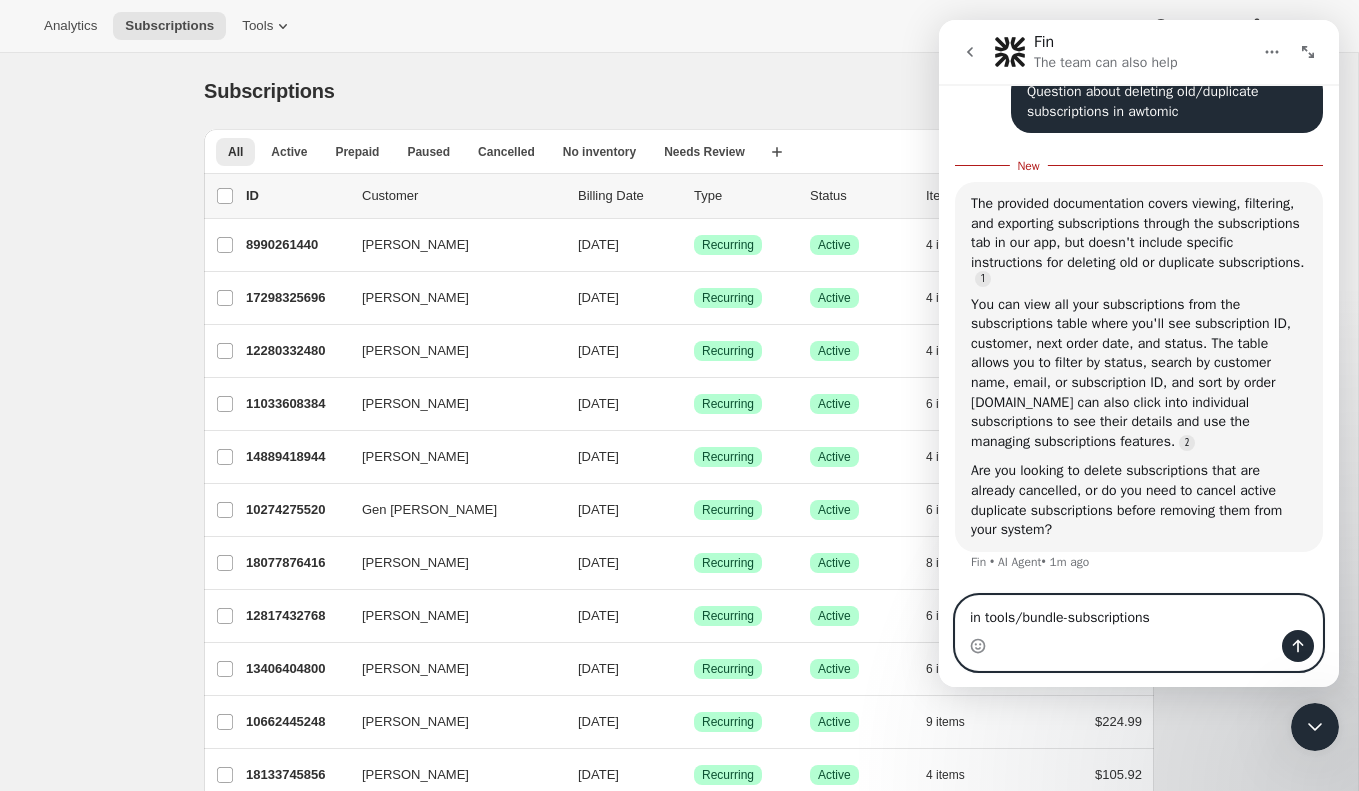 click on "in tools/bundle-subscriptions" at bounding box center (1139, 613) 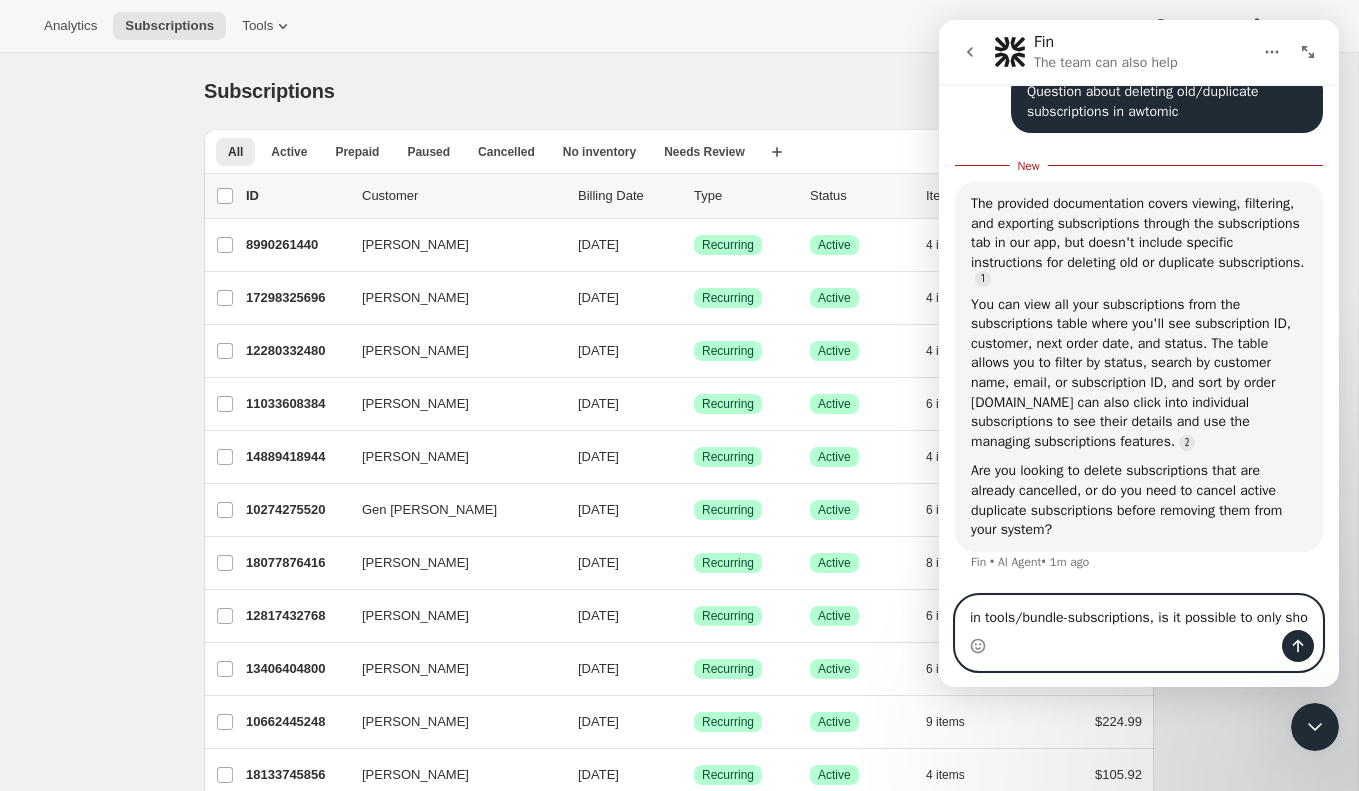 scroll, scrollTop: 141, scrollLeft: 0, axis: vertical 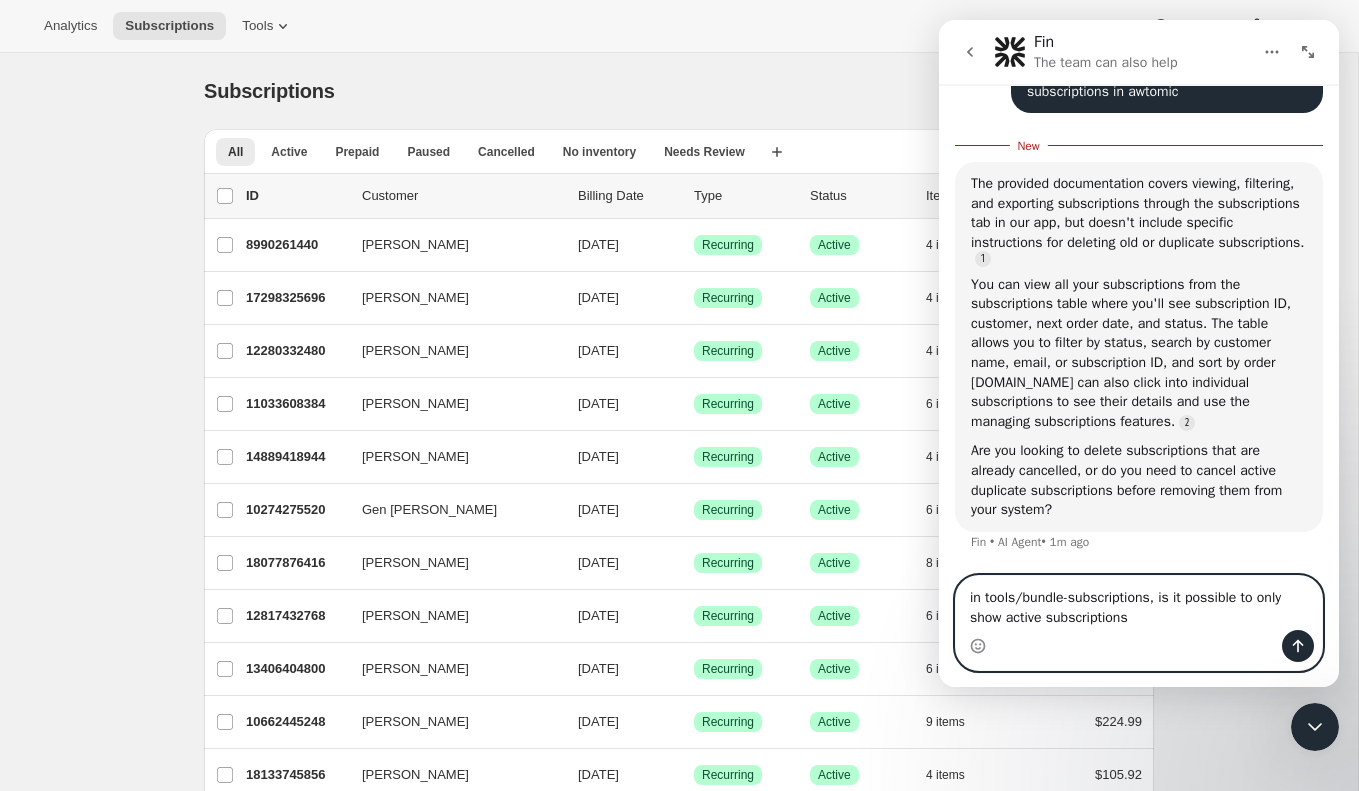 type on "in tools/bundle-subscriptions, is it possible to only show active subscriptions?" 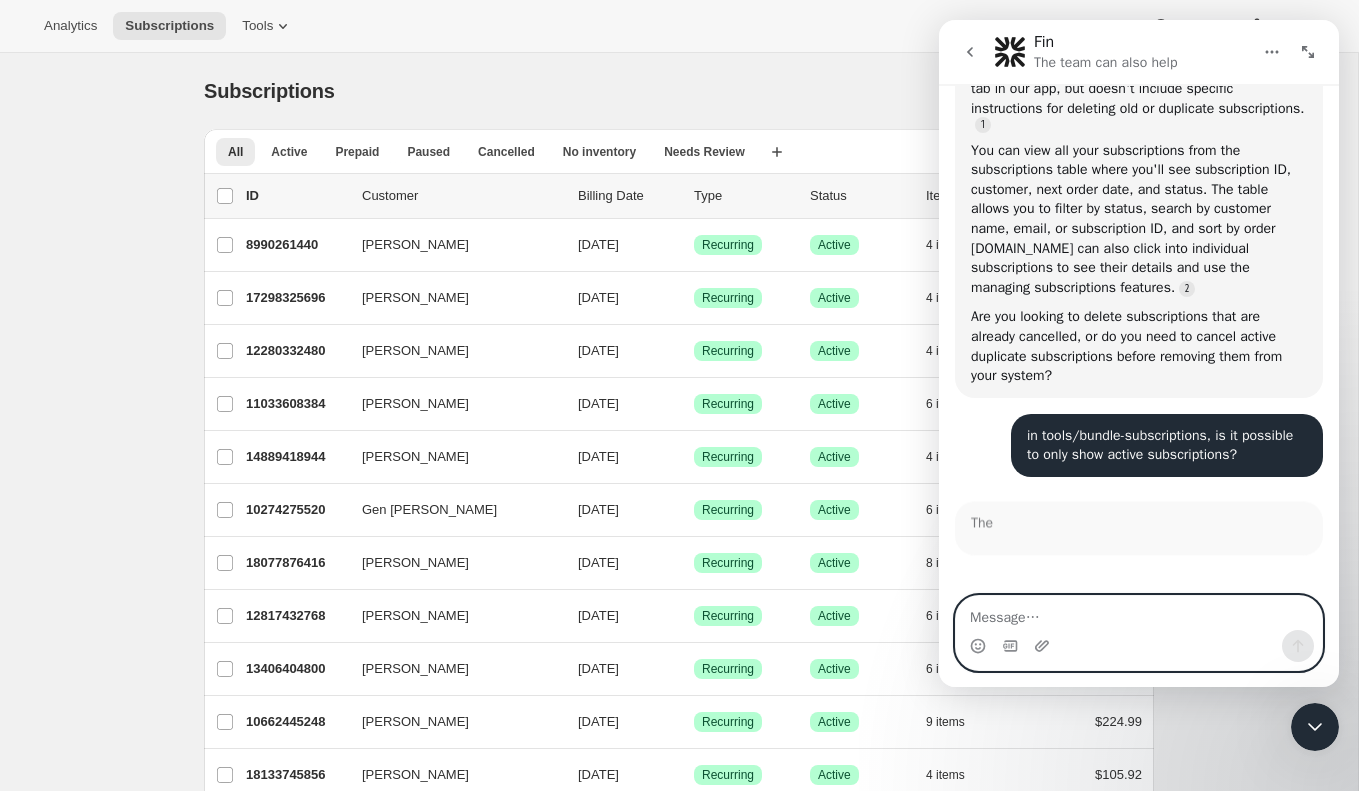 scroll, scrollTop: 294, scrollLeft: 0, axis: vertical 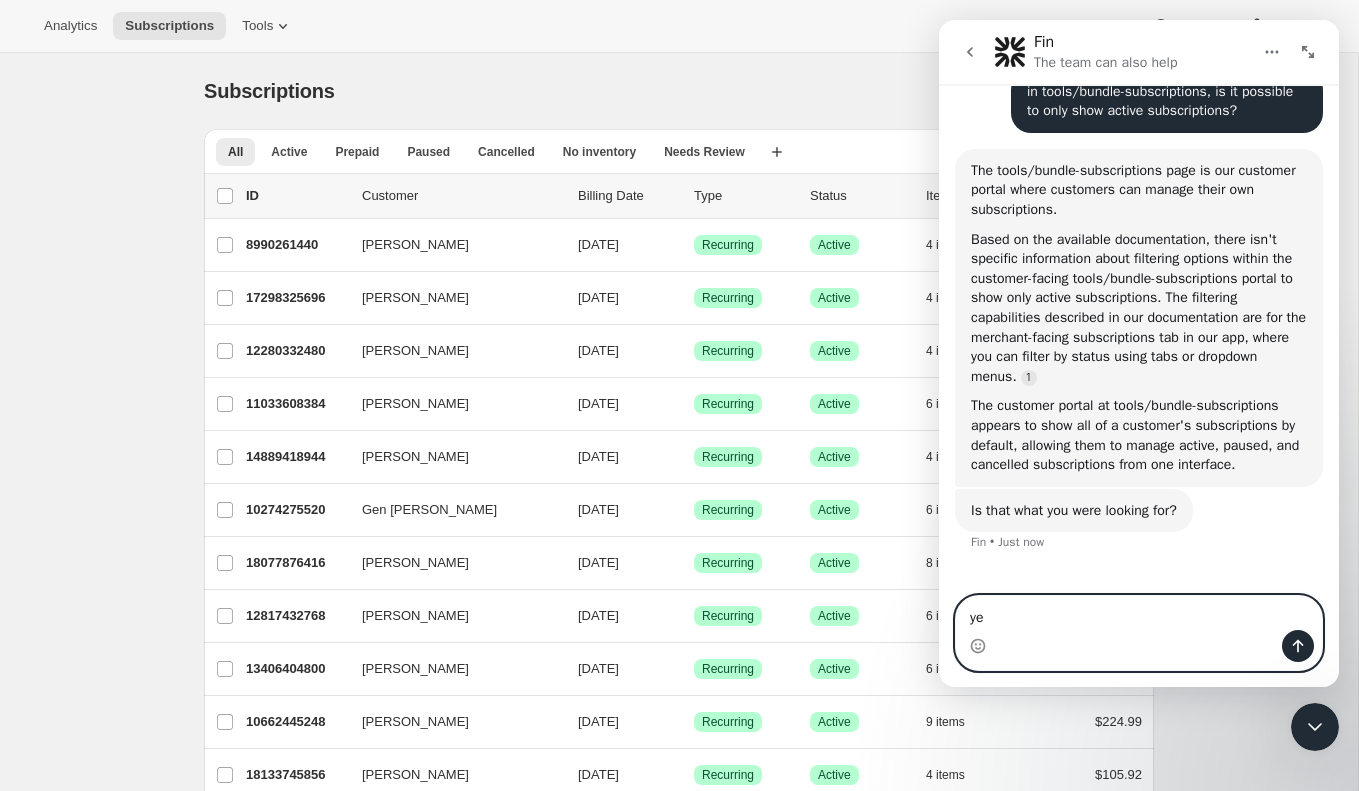type on "y" 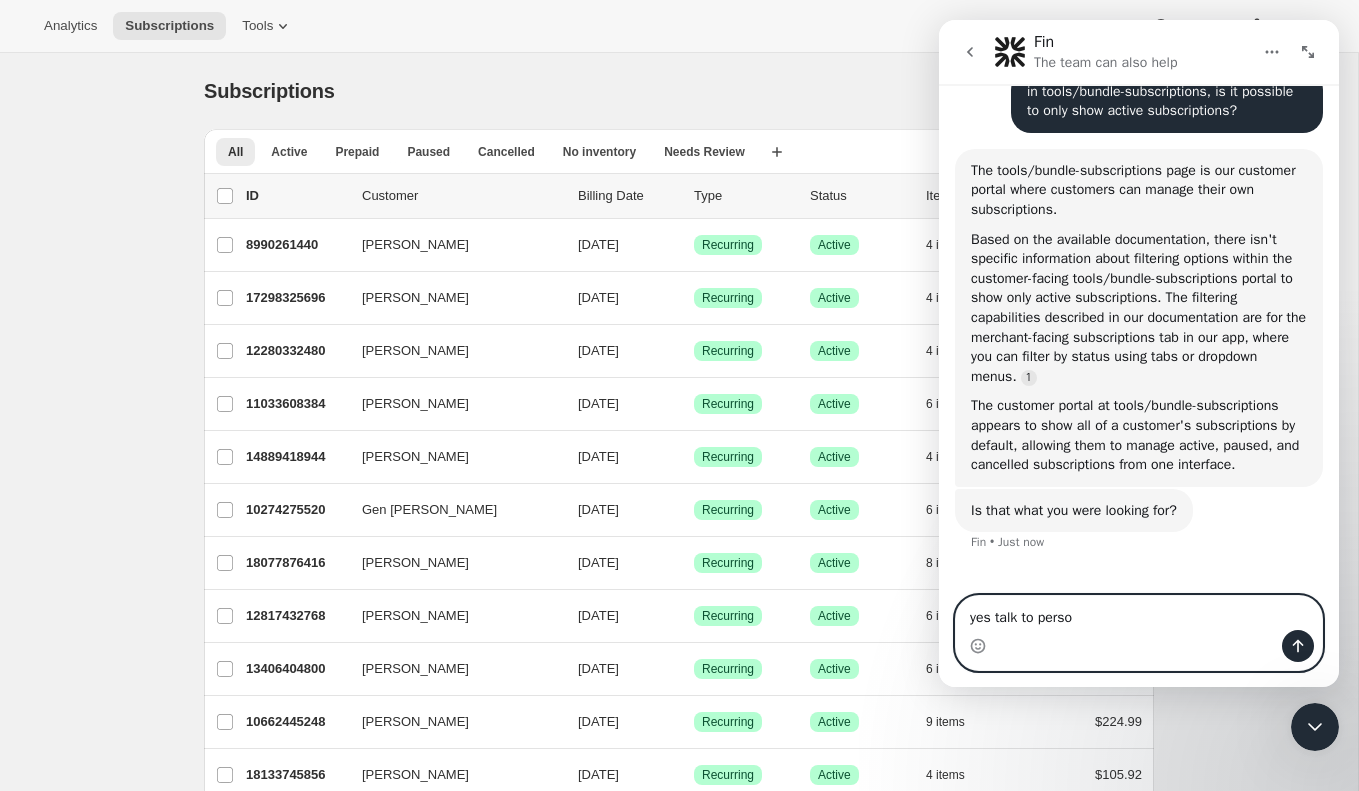 type on "yes talk to person" 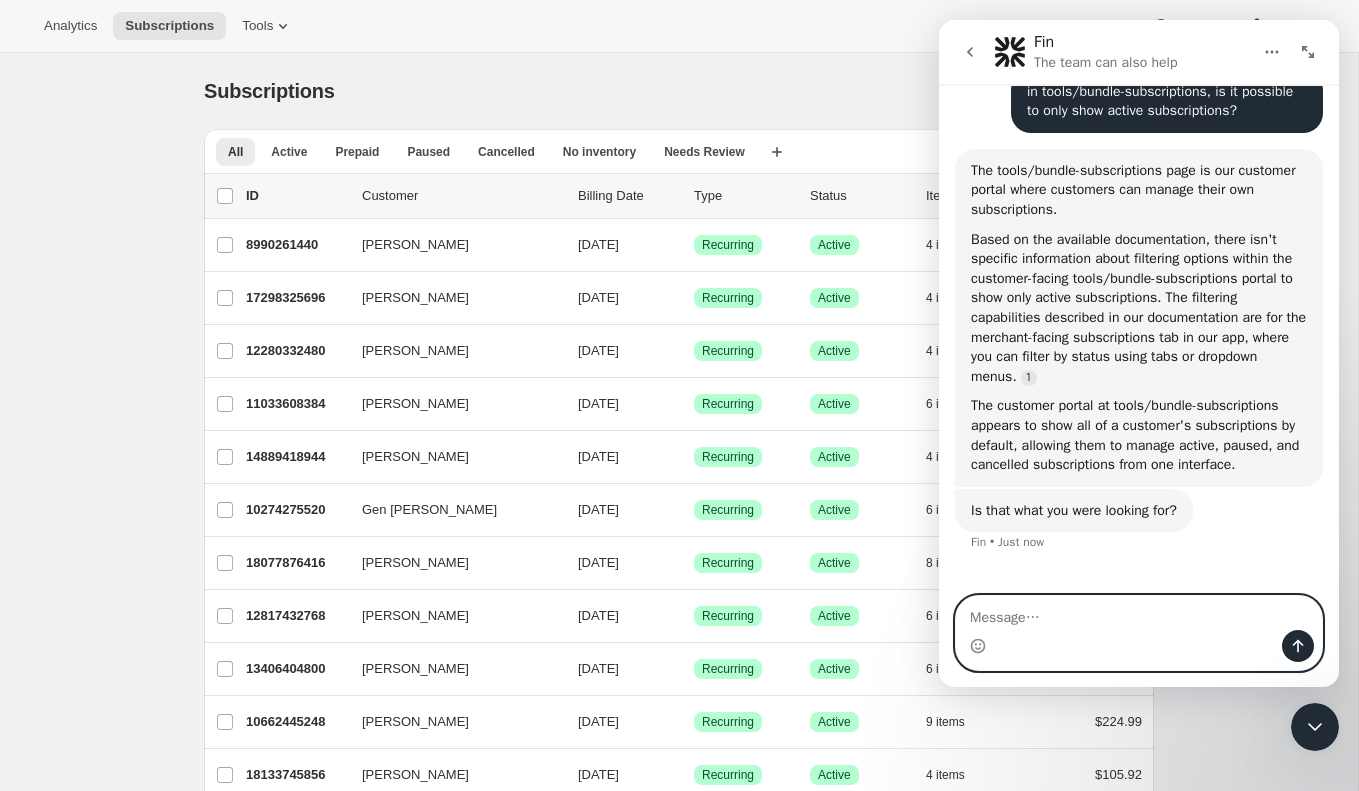 scroll, scrollTop: 2, scrollLeft: 0, axis: vertical 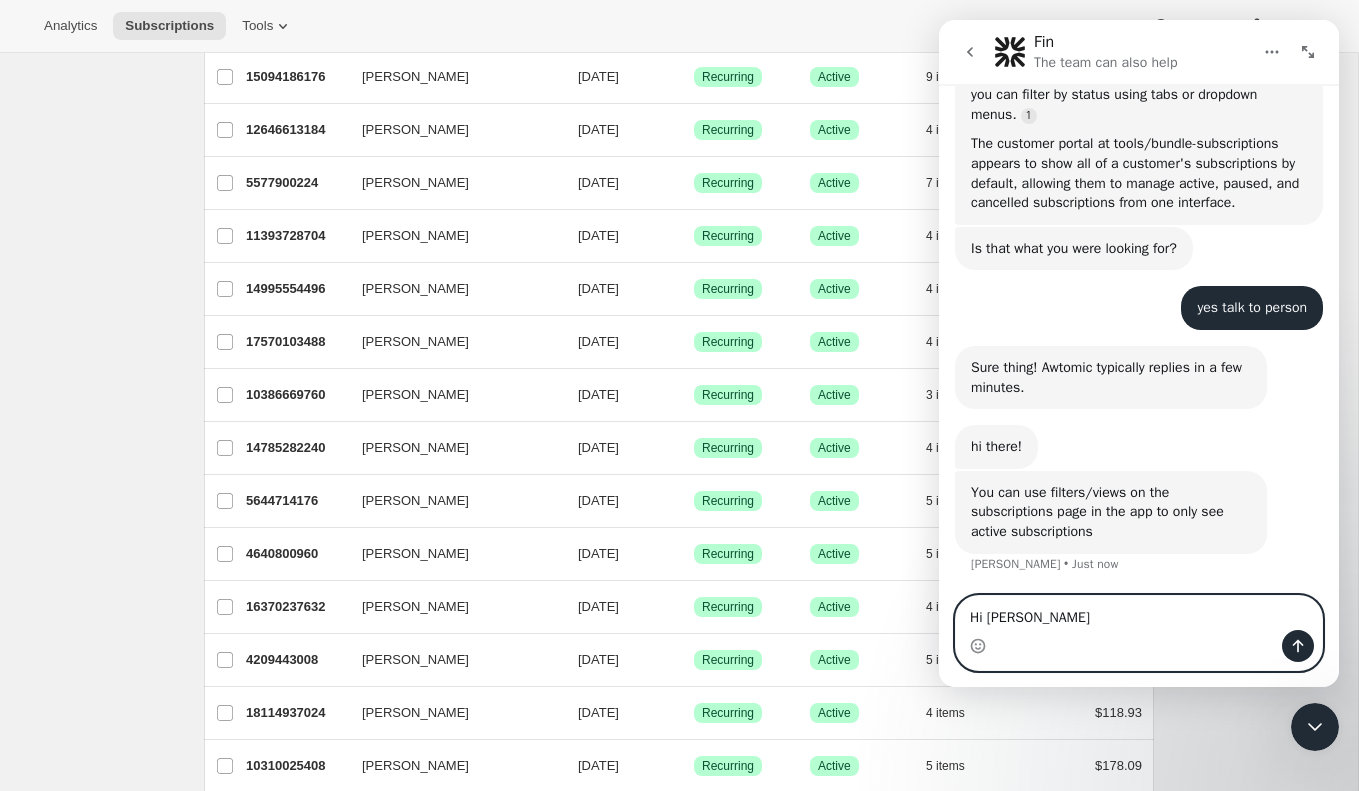 type on "Hi [PERSON_NAME]," 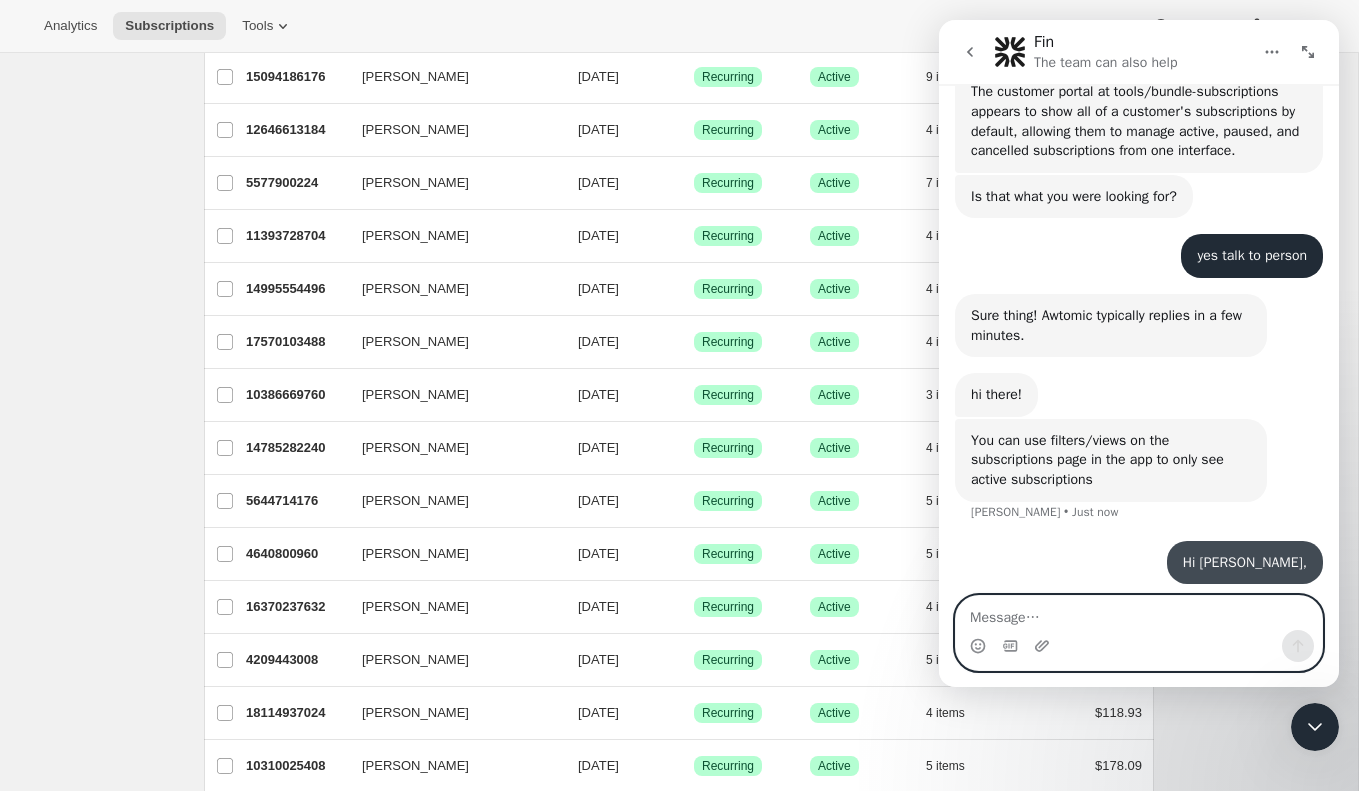 scroll, scrollTop: 910, scrollLeft: 0, axis: vertical 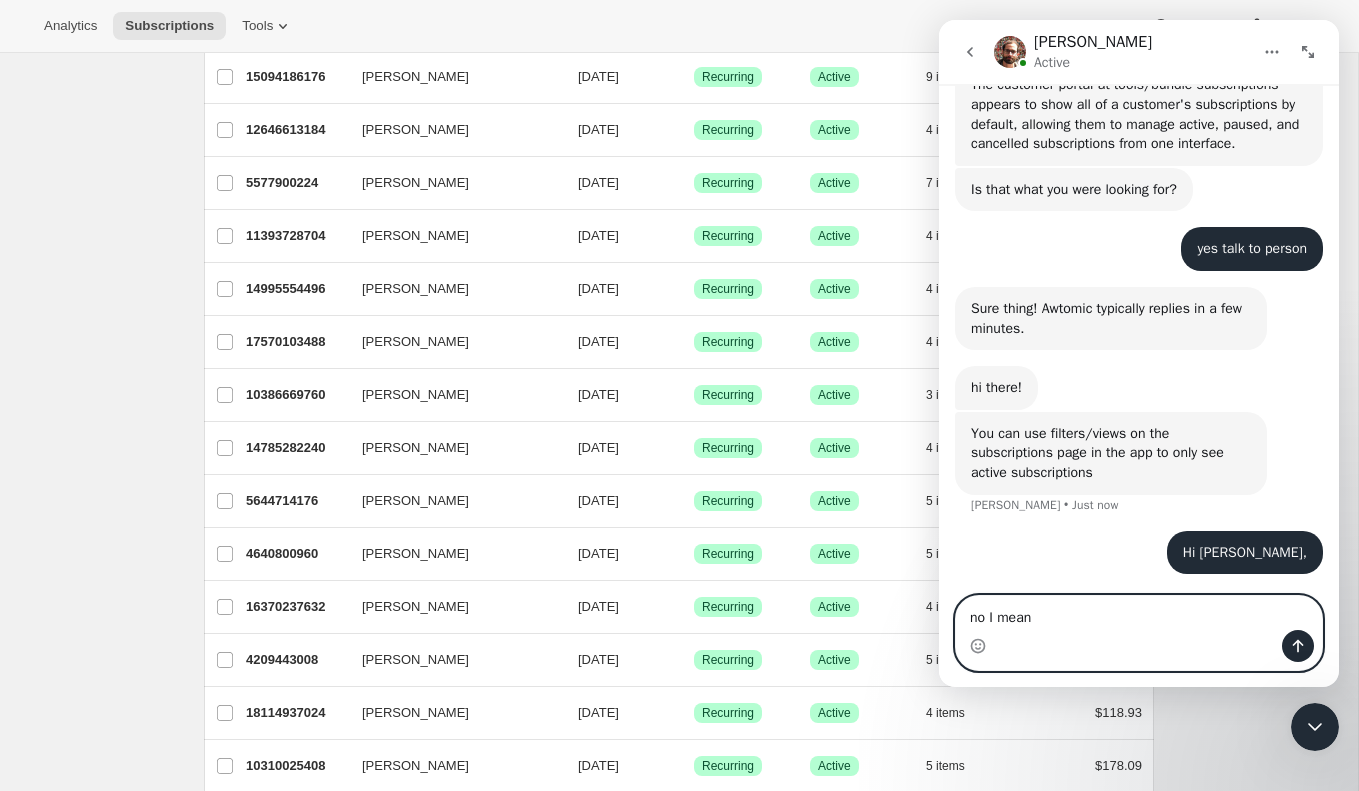 paste on "/tools/bundle-subscriptions" 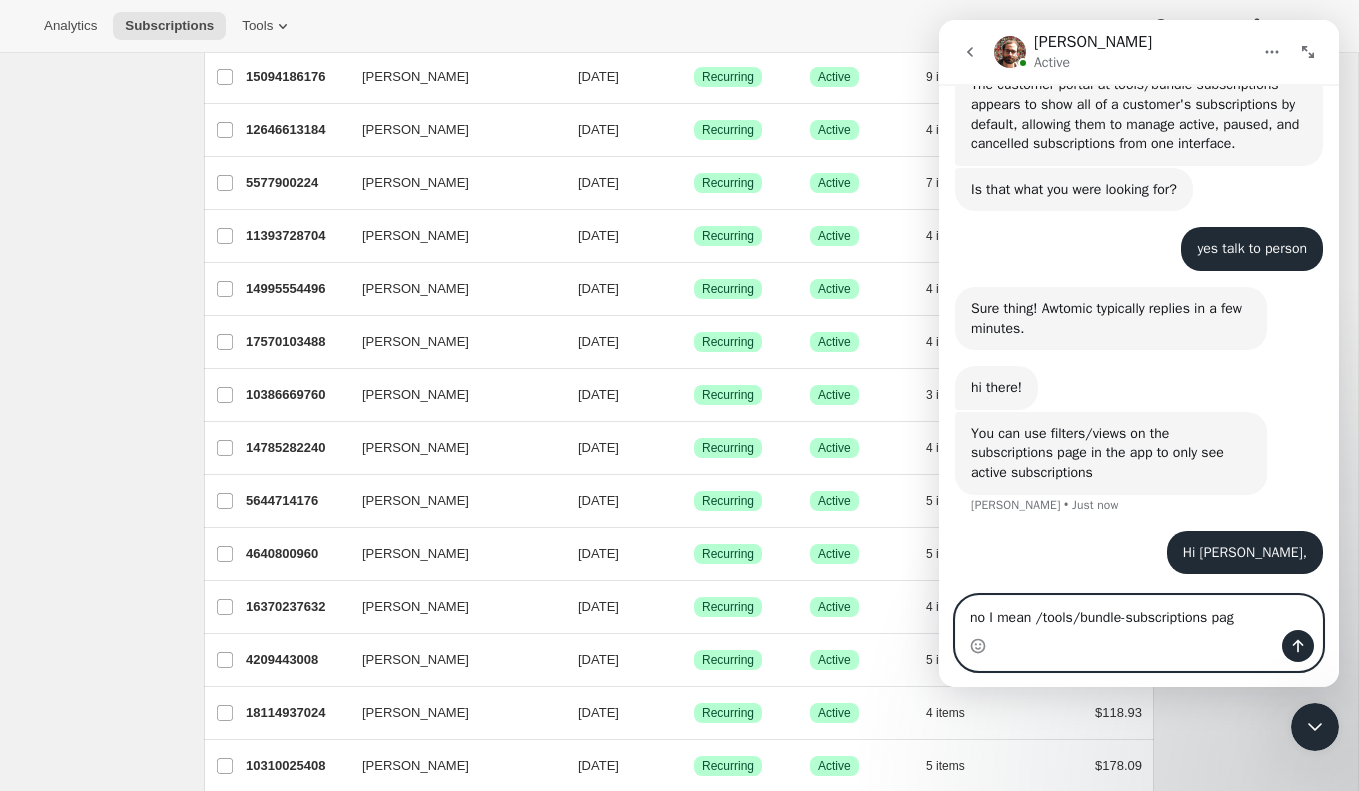 type on "no I mean /tools/bundle-subscriptions page" 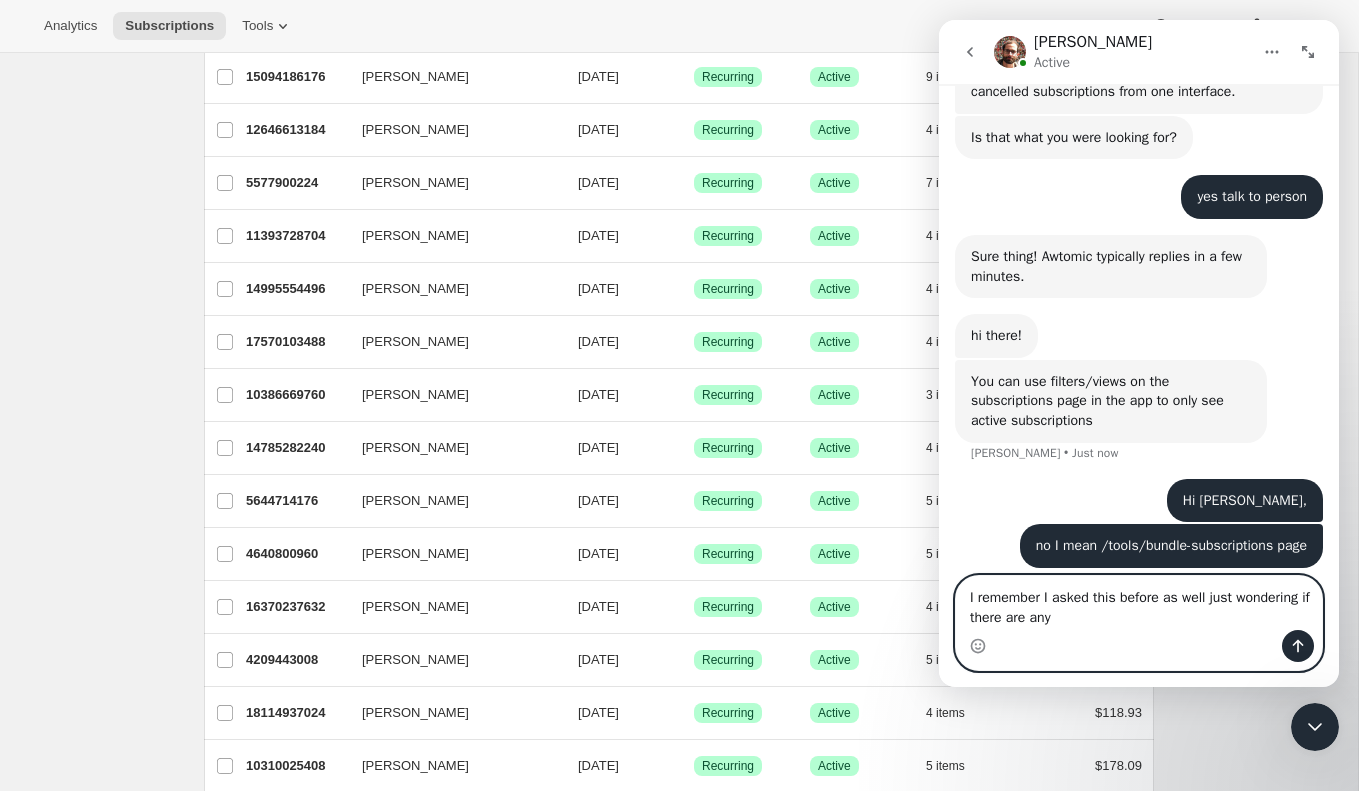 scroll, scrollTop: 976, scrollLeft: 0, axis: vertical 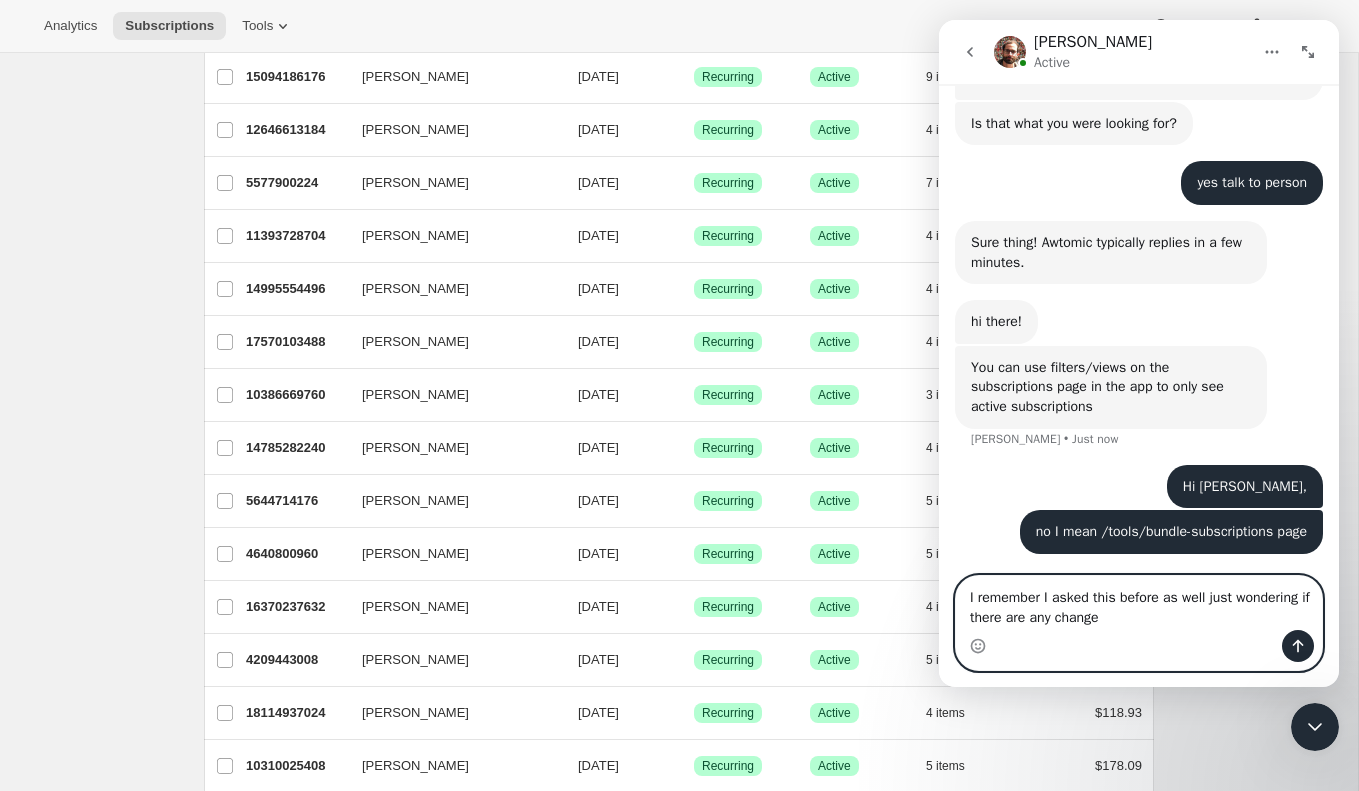type on "I remember I asked this before as well just wondering if there are any changes" 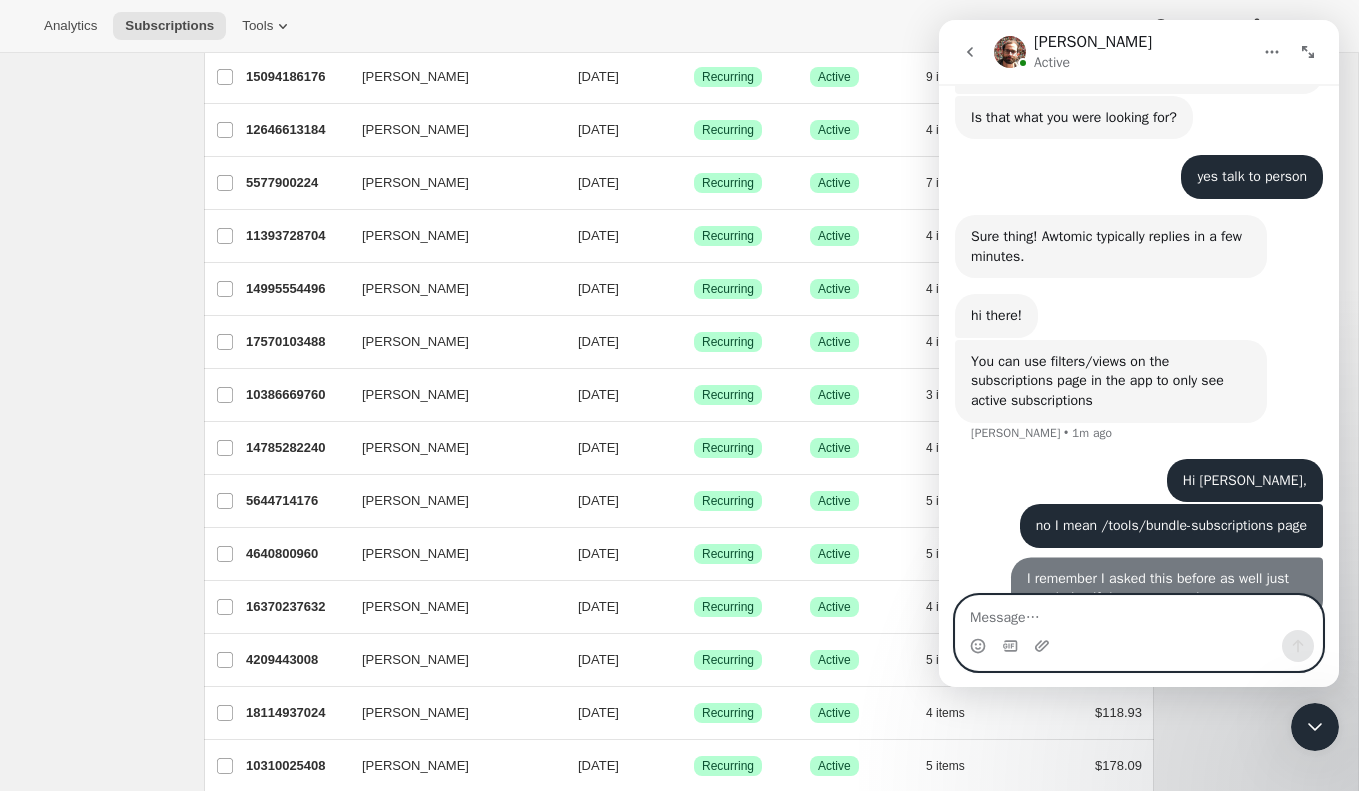 scroll, scrollTop: 1021, scrollLeft: 0, axis: vertical 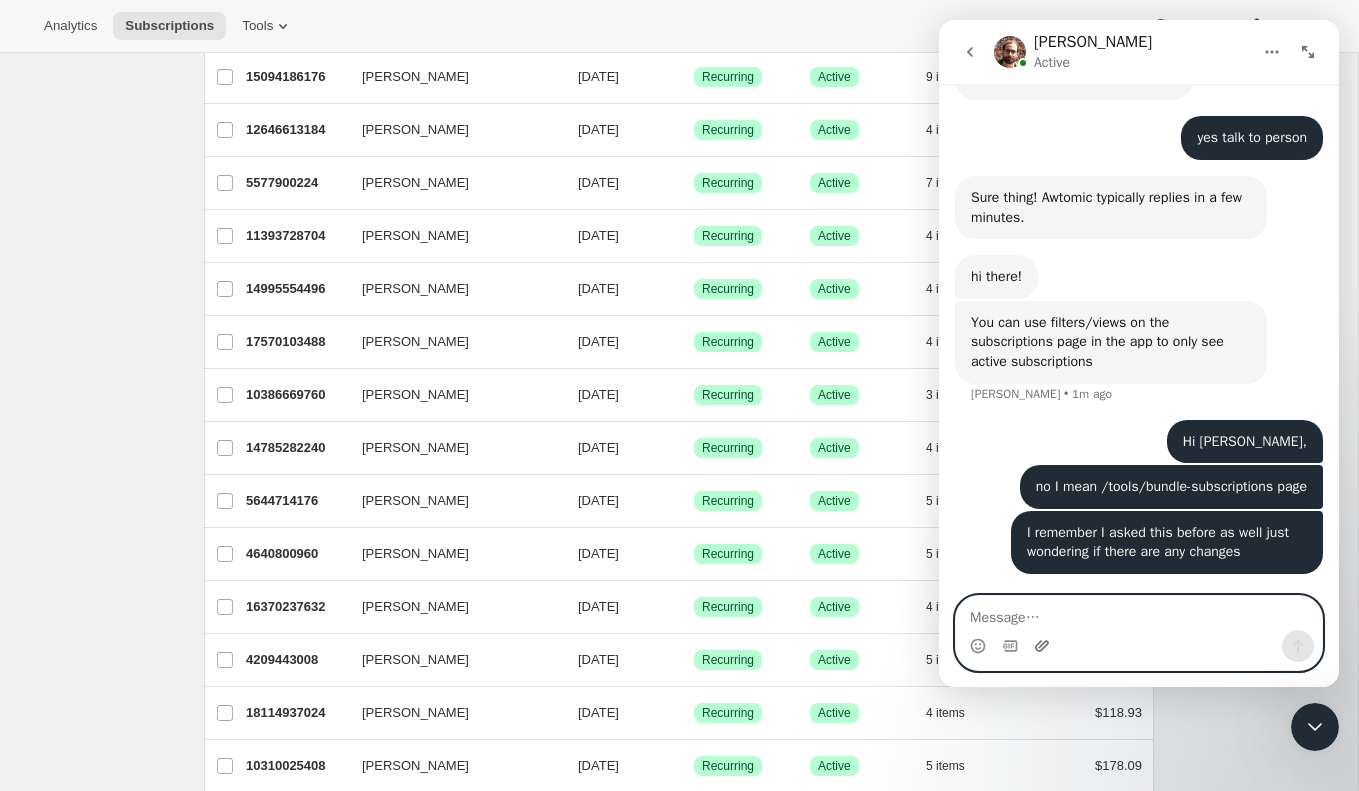 click 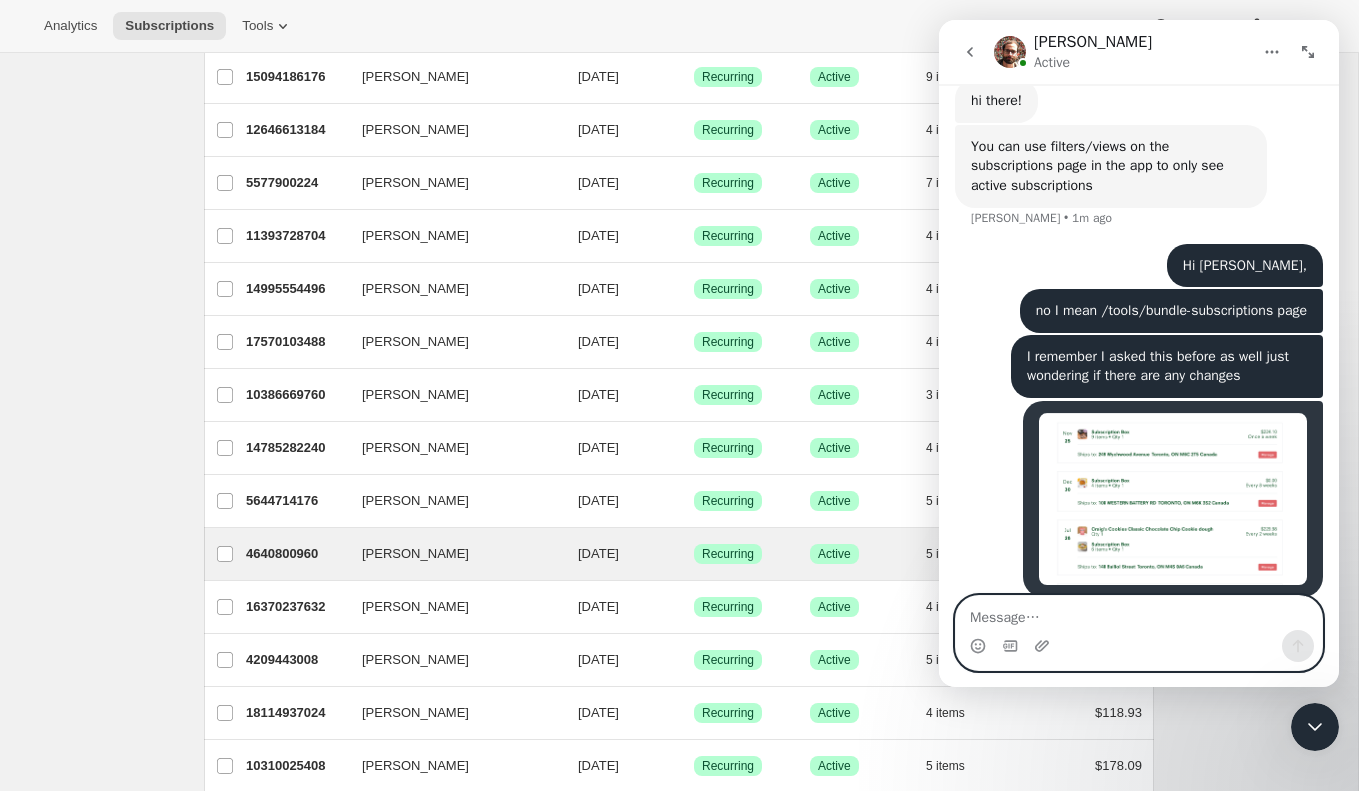 scroll, scrollTop: 1218, scrollLeft: 0, axis: vertical 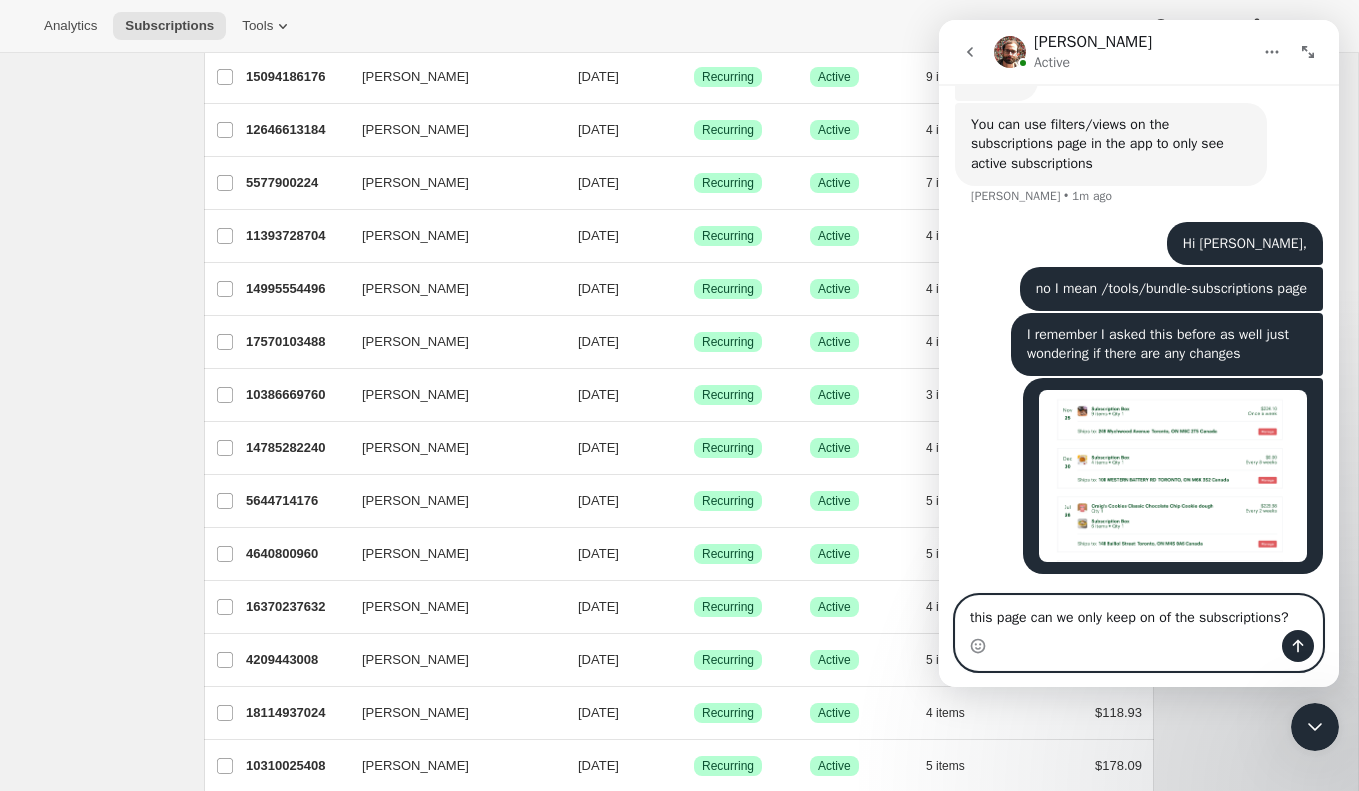 type on "this page can we only keep on of the subscriptions?" 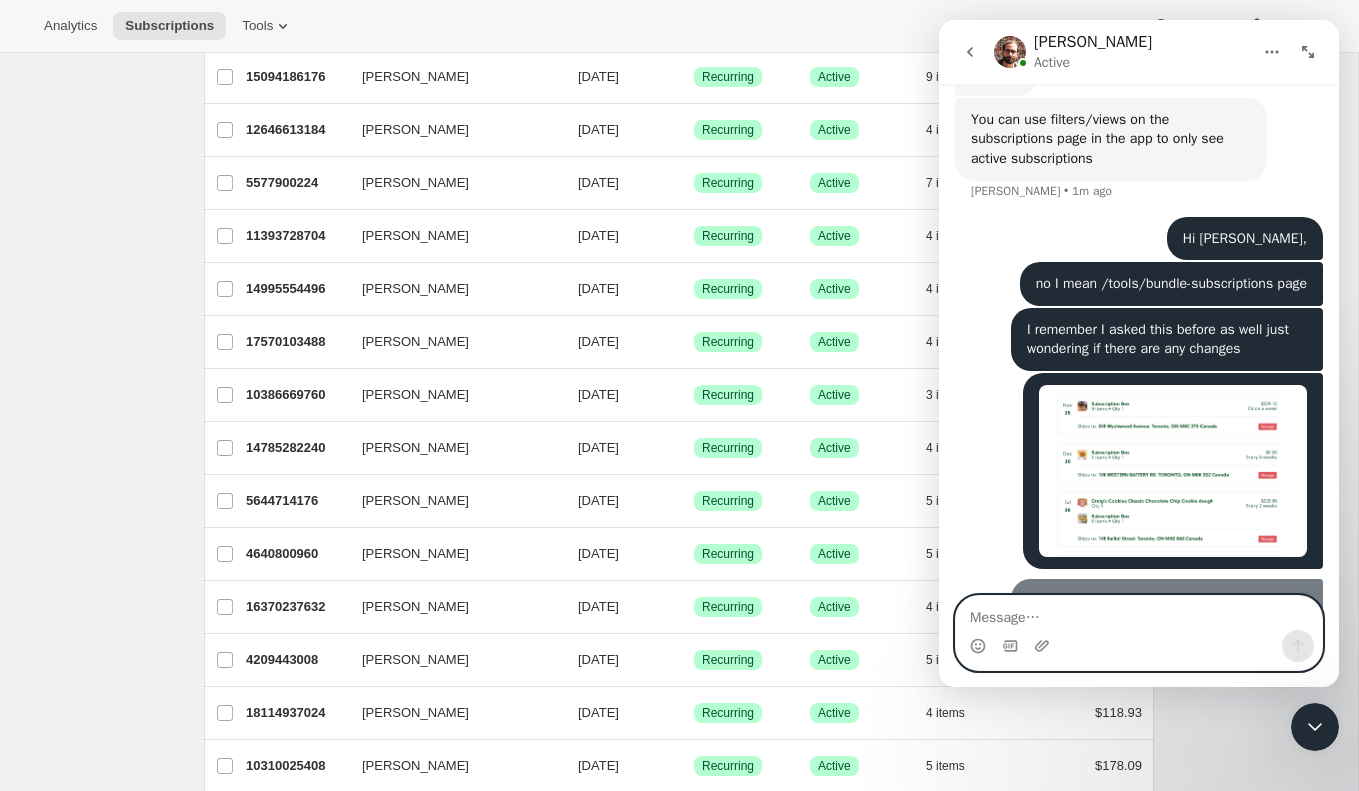 scroll, scrollTop: 1284, scrollLeft: 0, axis: vertical 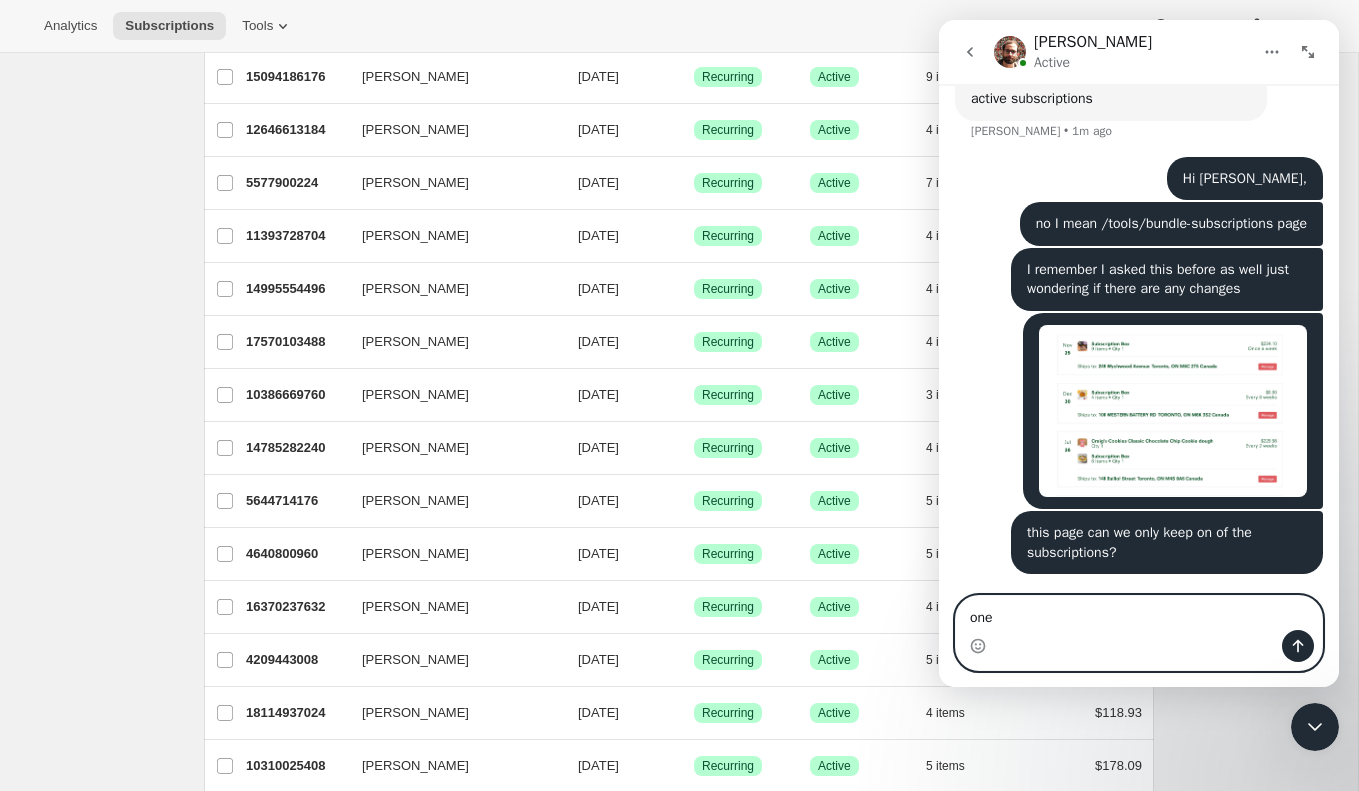 type on "one*" 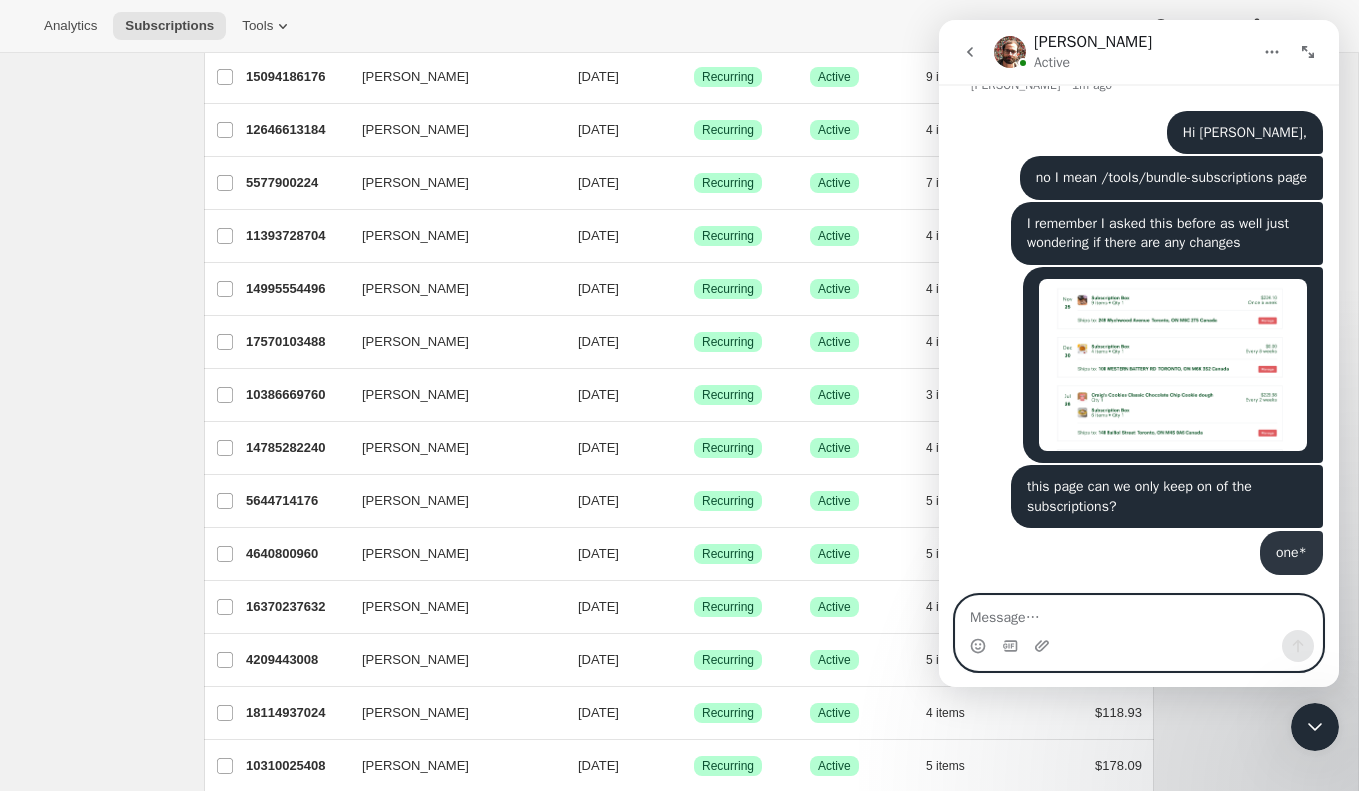 scroll, scrollTop: 1330, scrollLeft: 0, axis: vertical 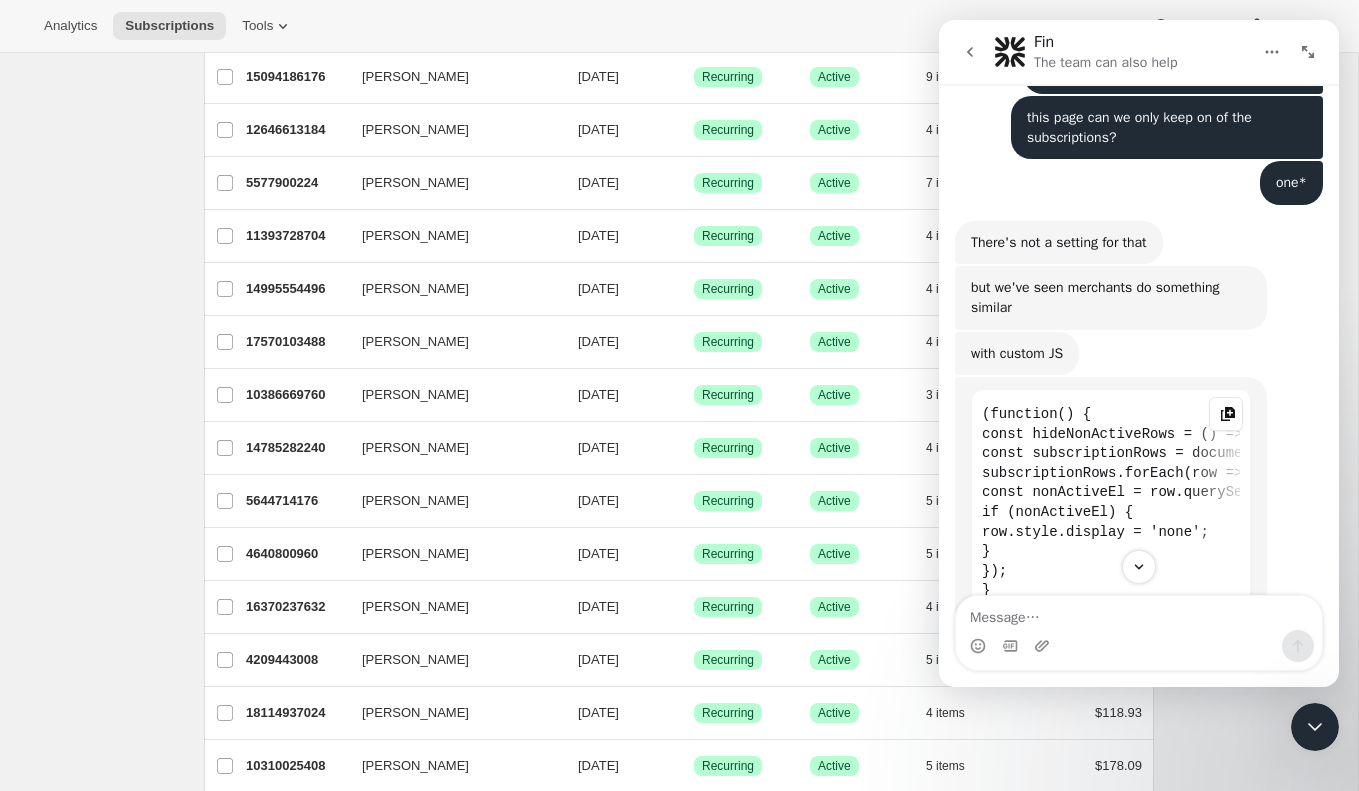 click 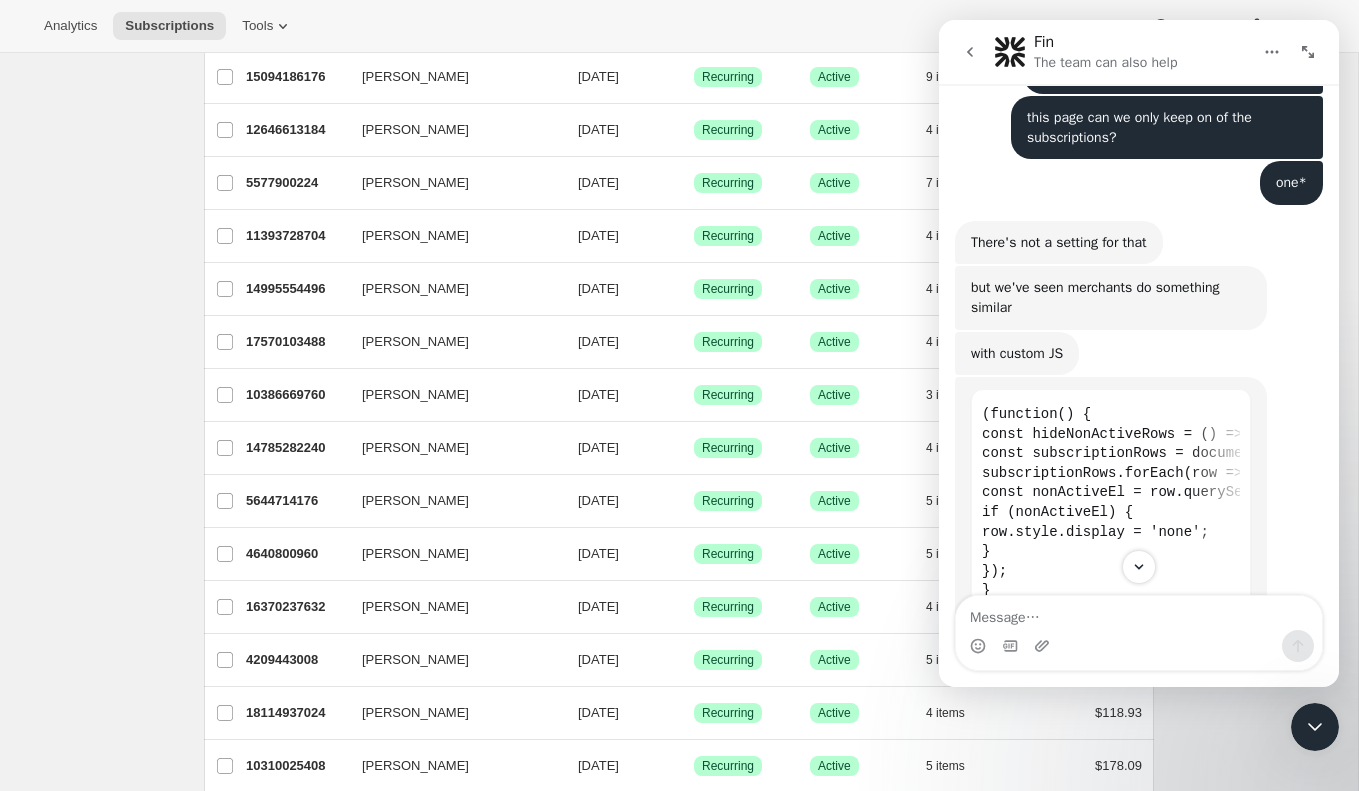 click at bounding box center (1139, 646) 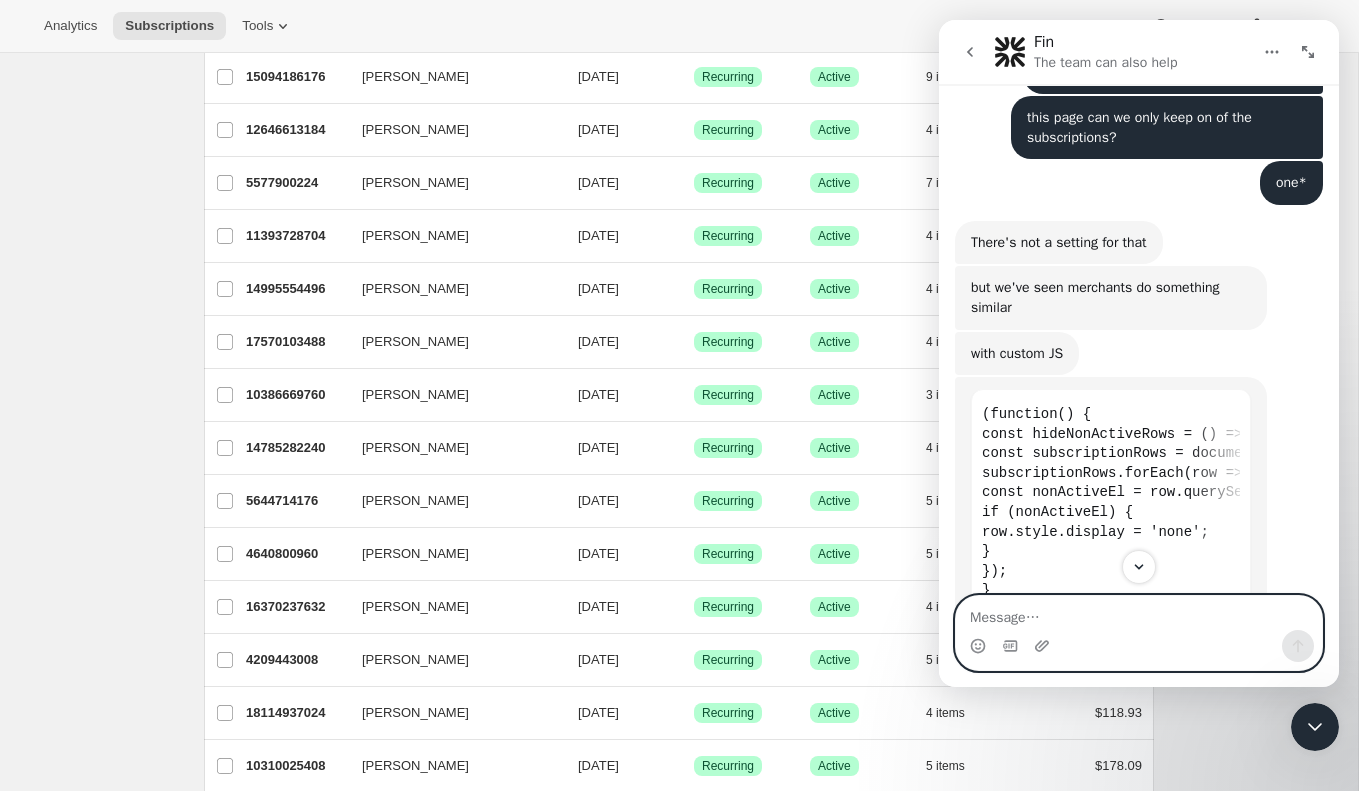 click at bounding box center (1139, 613) 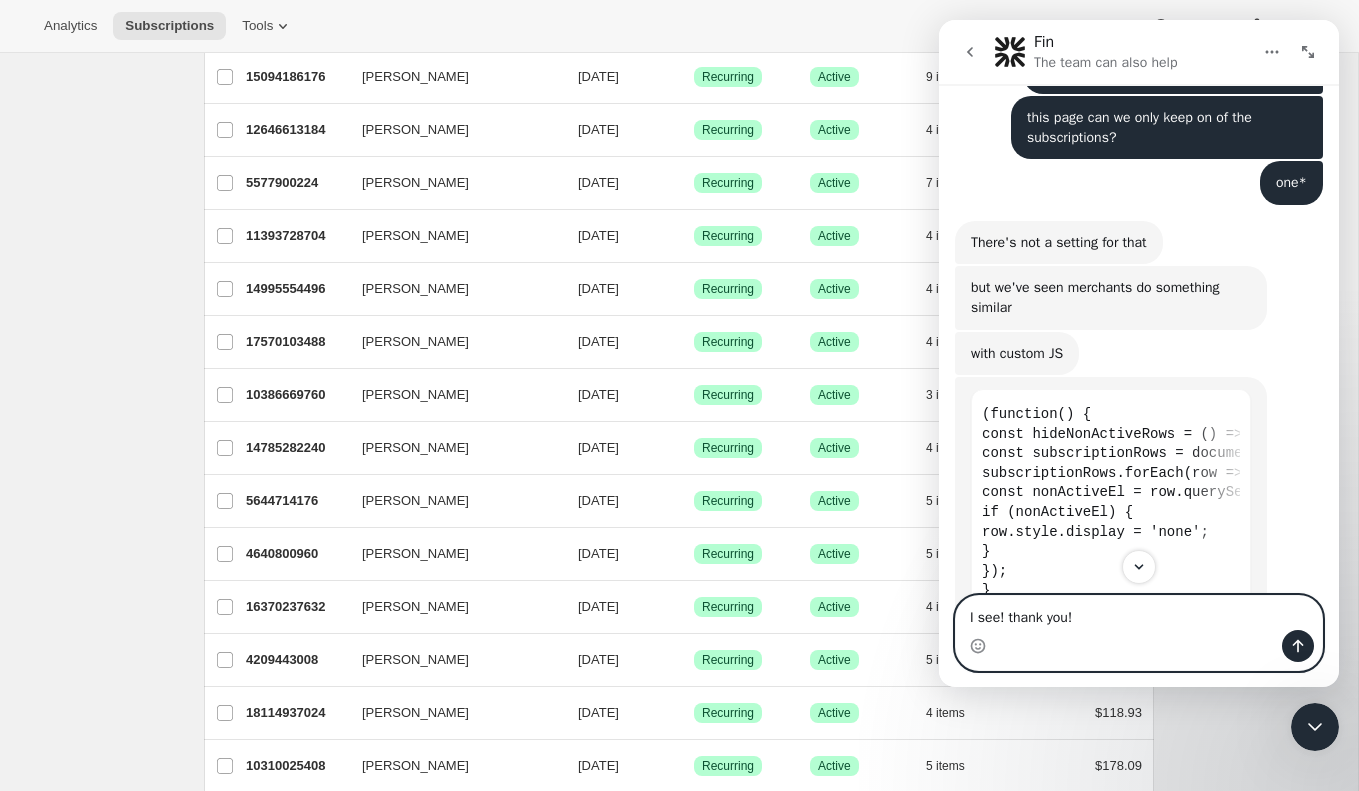 type on "I see! thank you!" 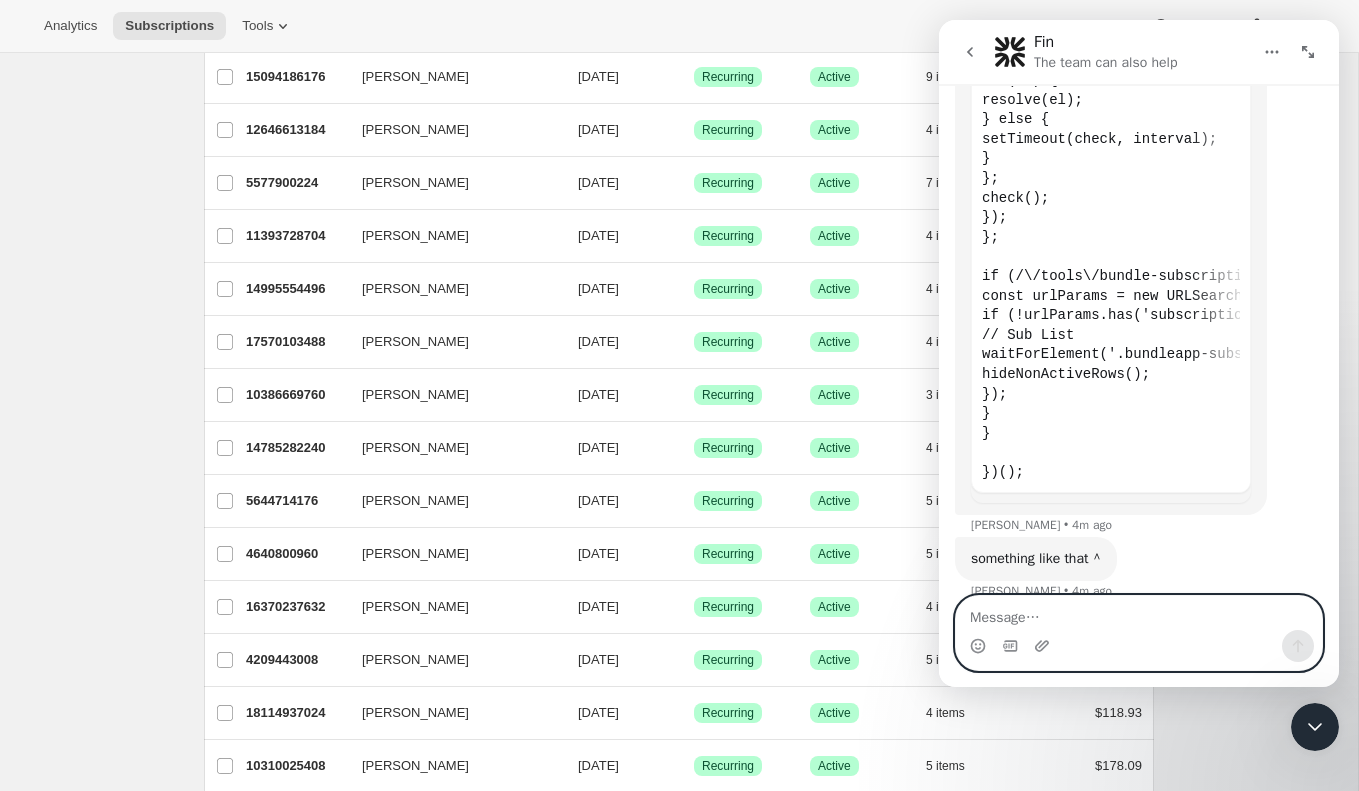 scroll, scrollTop: 2393, scrollLeft: 0, axis: vertical 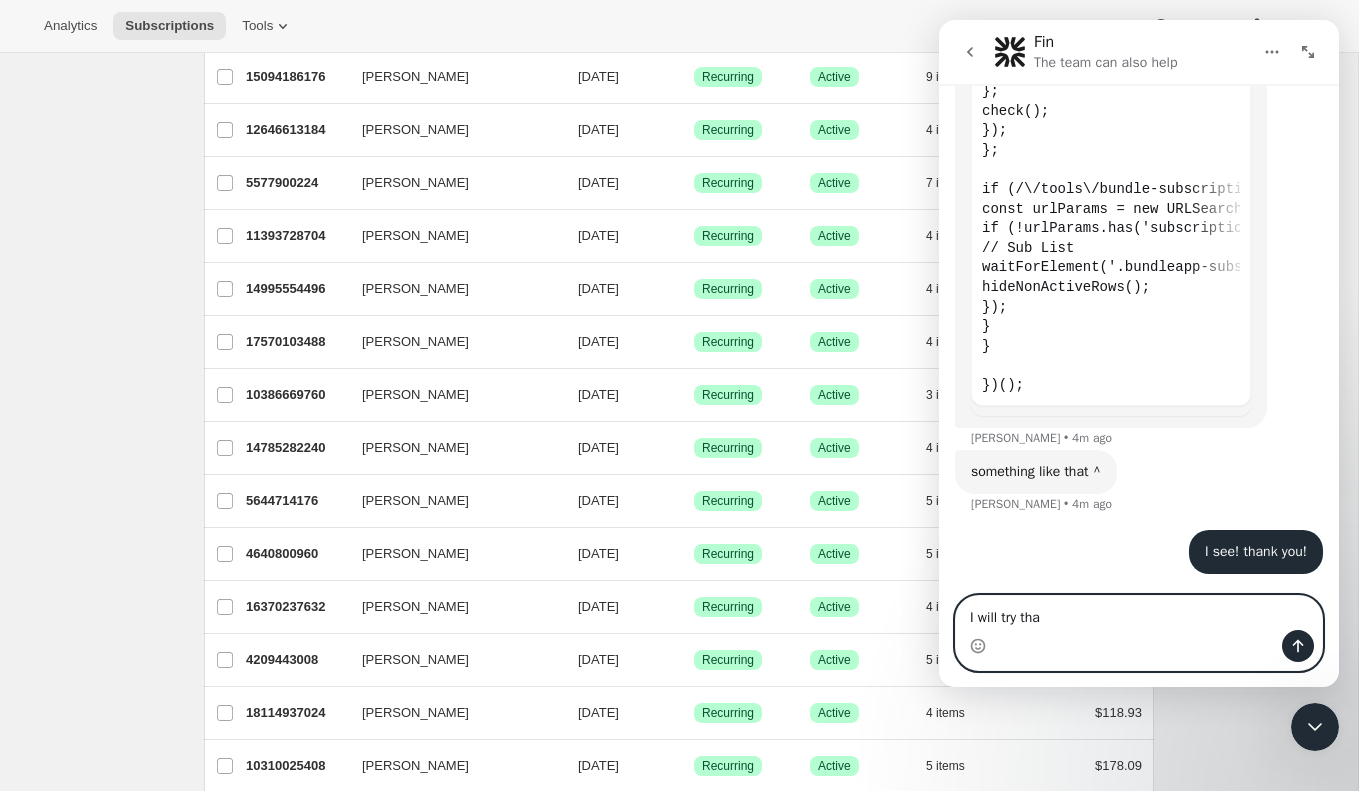 type on "I will try that" 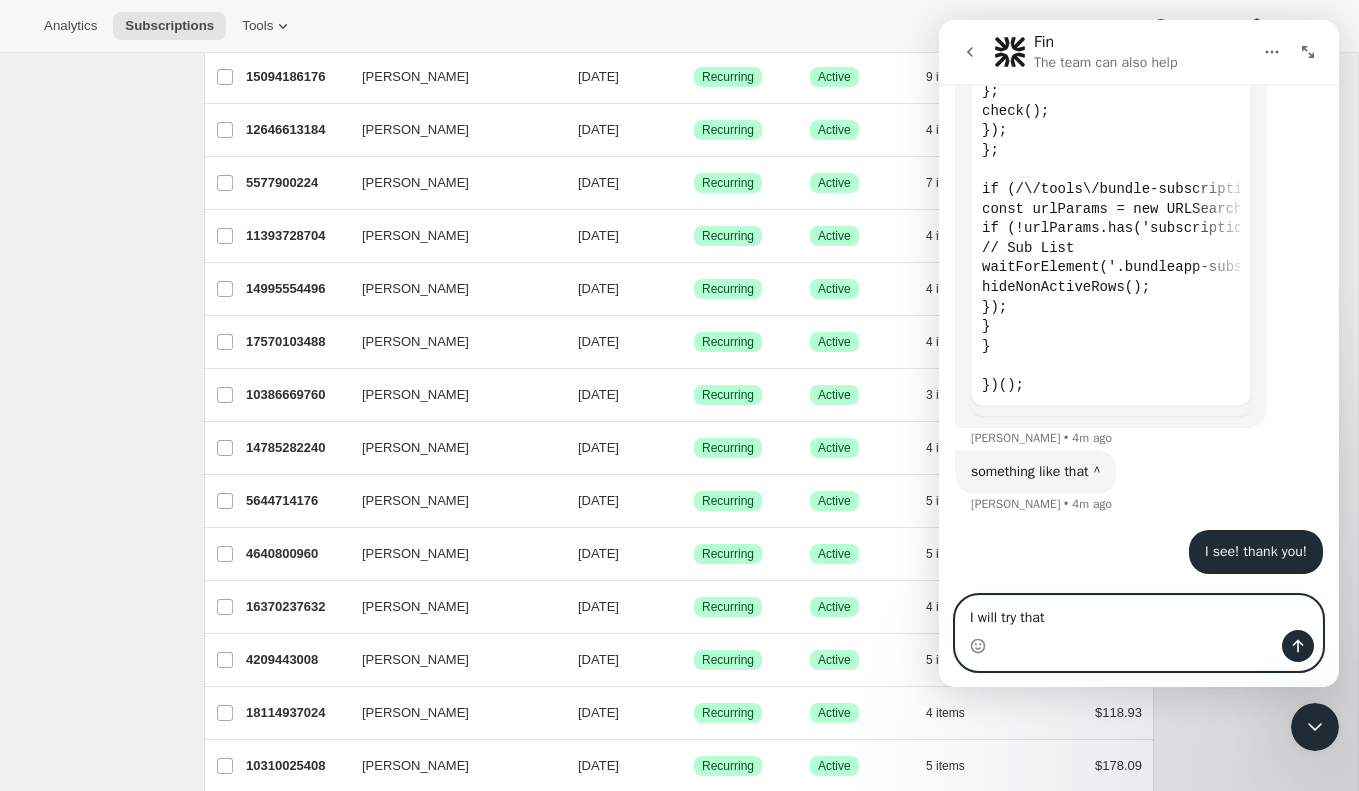 type 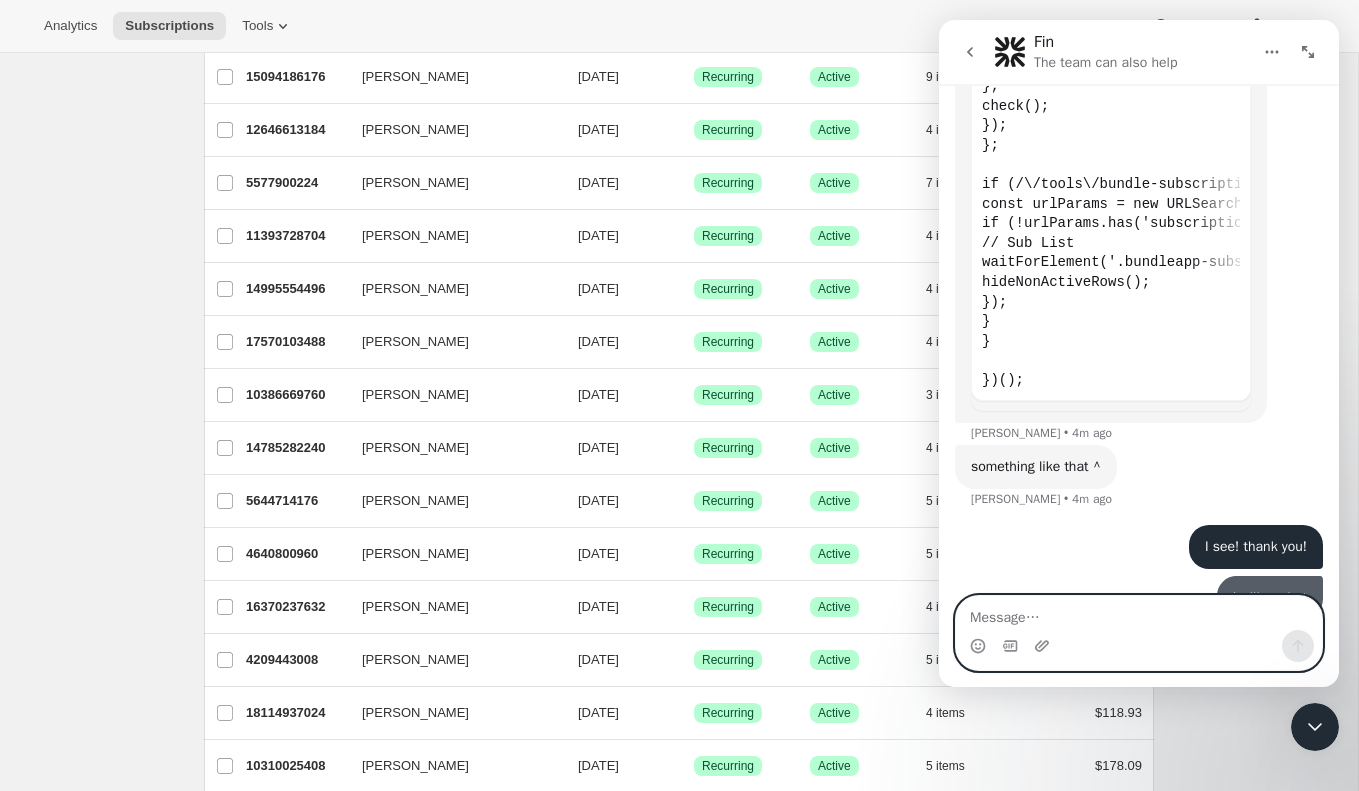 scroll, scrollTop: 2438, scrollLeft: 0, axis: vertical 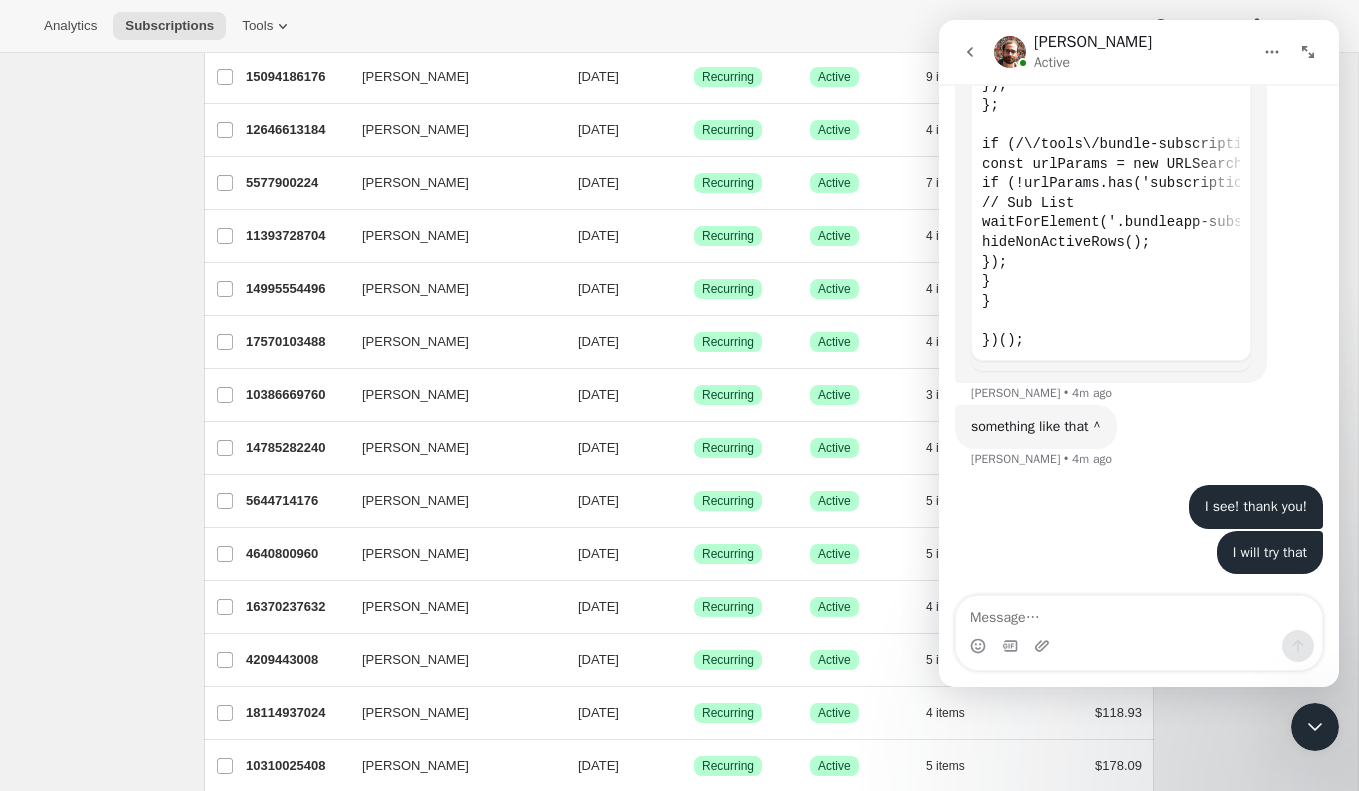 click 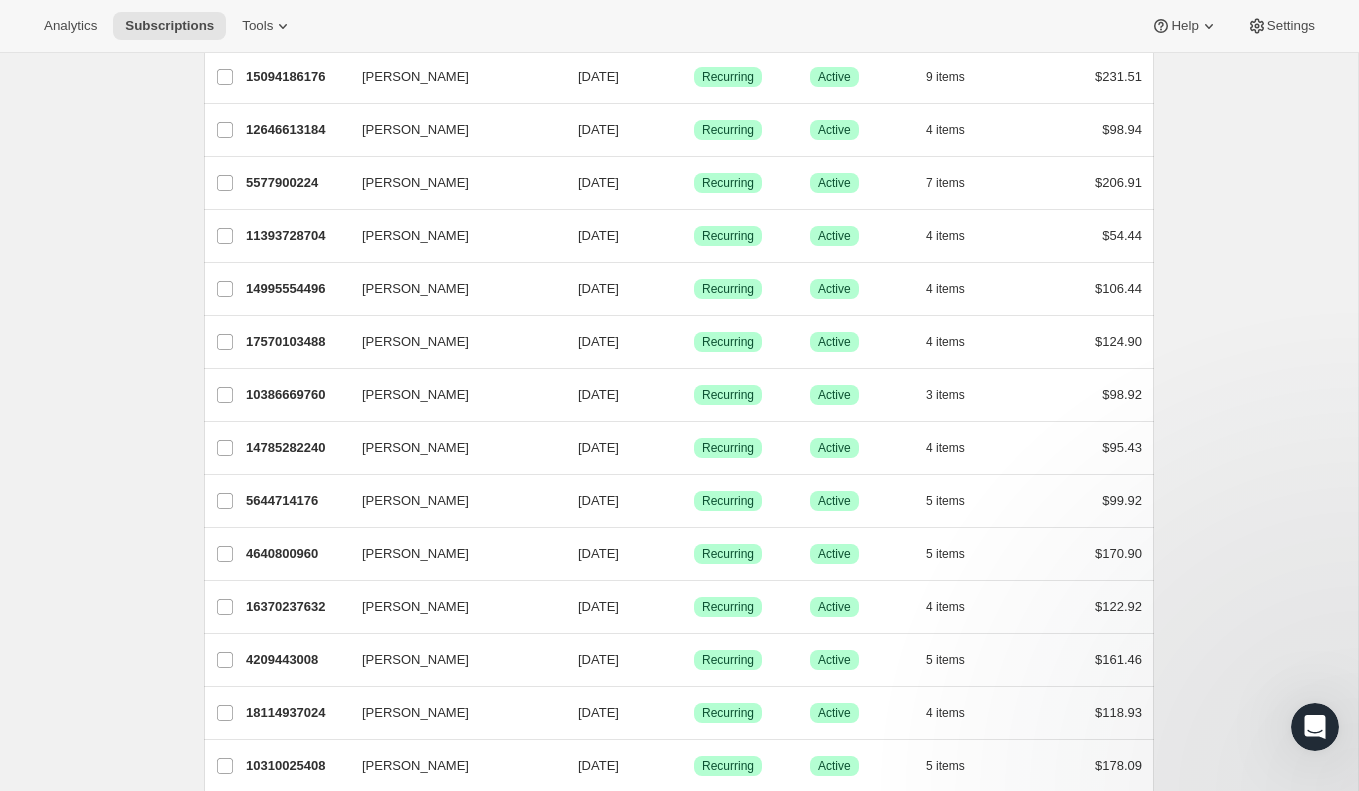 scroll, scrollTop: 0, scrollLeft: 0, axis: both 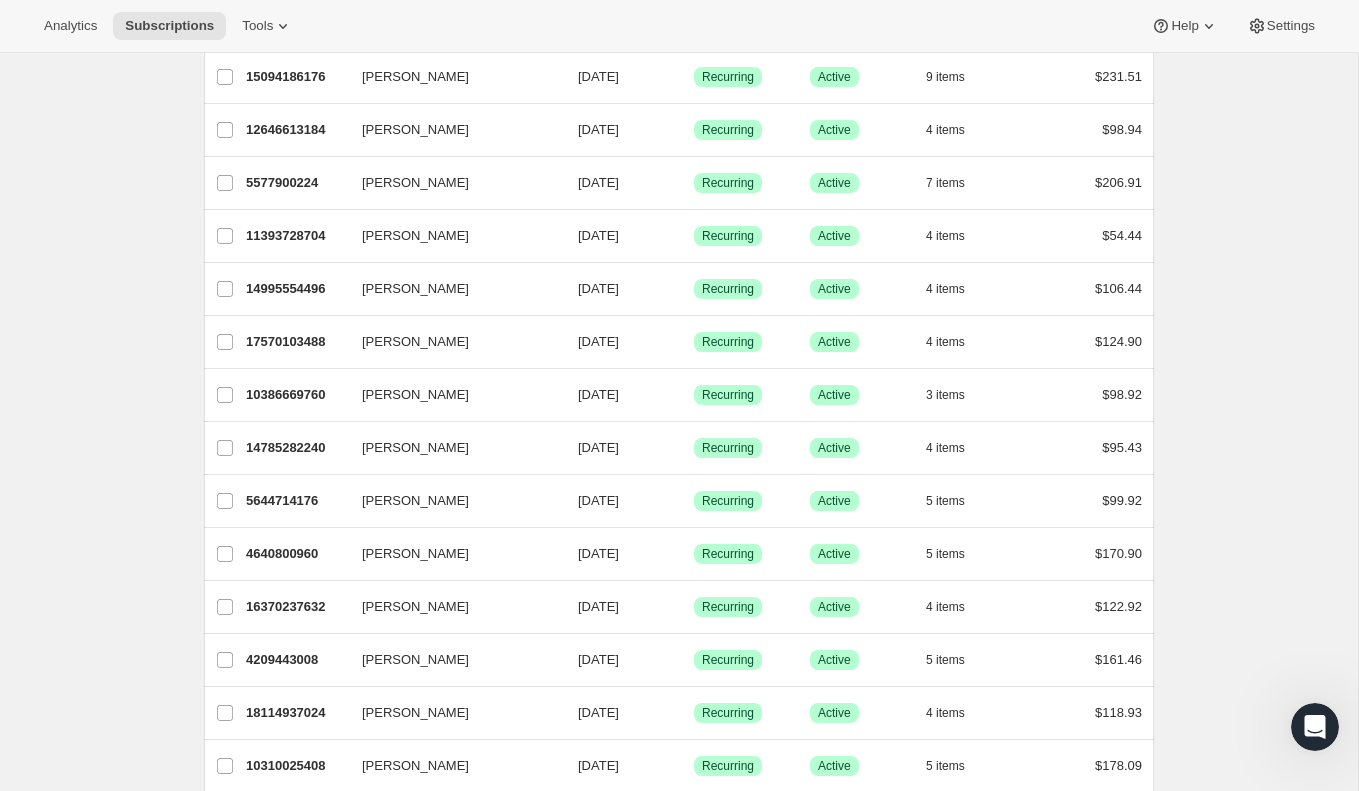 click 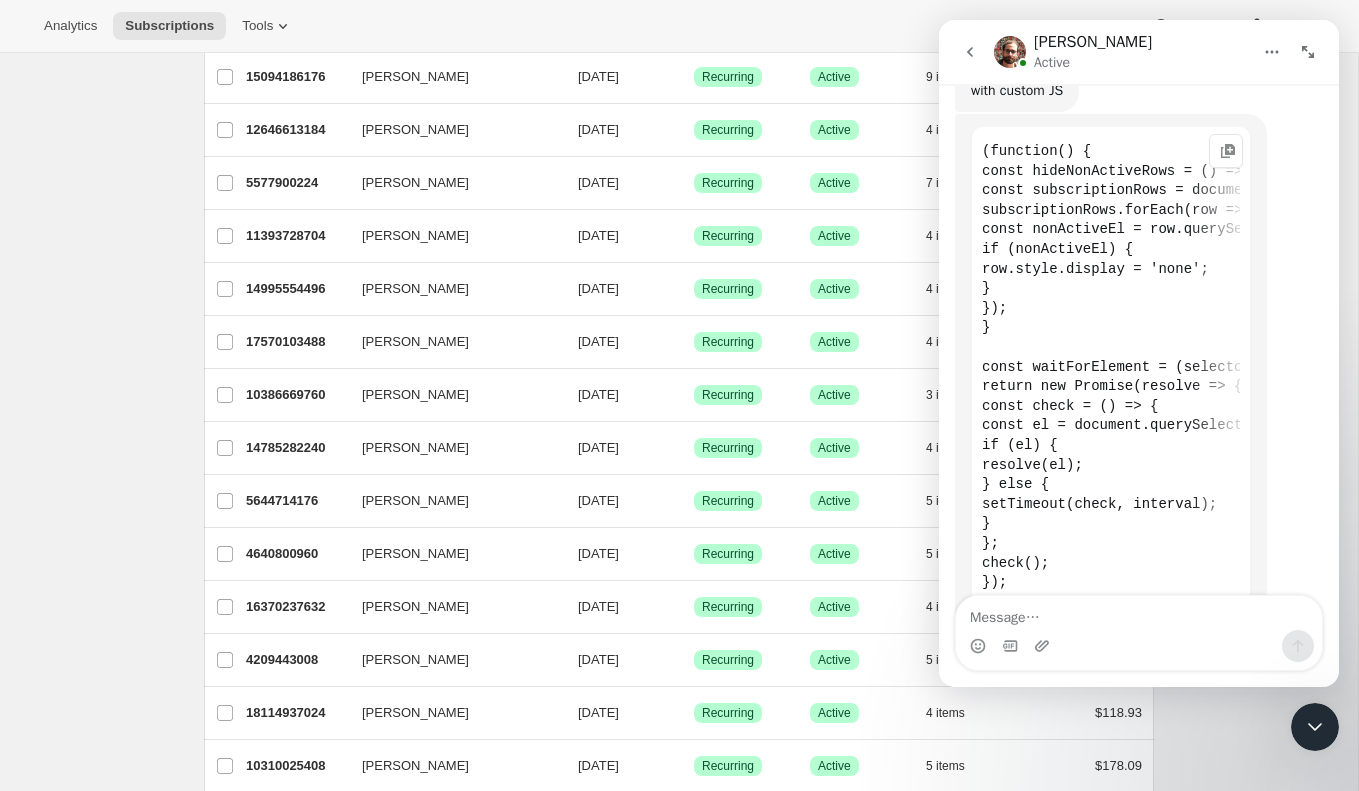 scroll, scrollTop: 0, scrollLeft: 0, axis: both 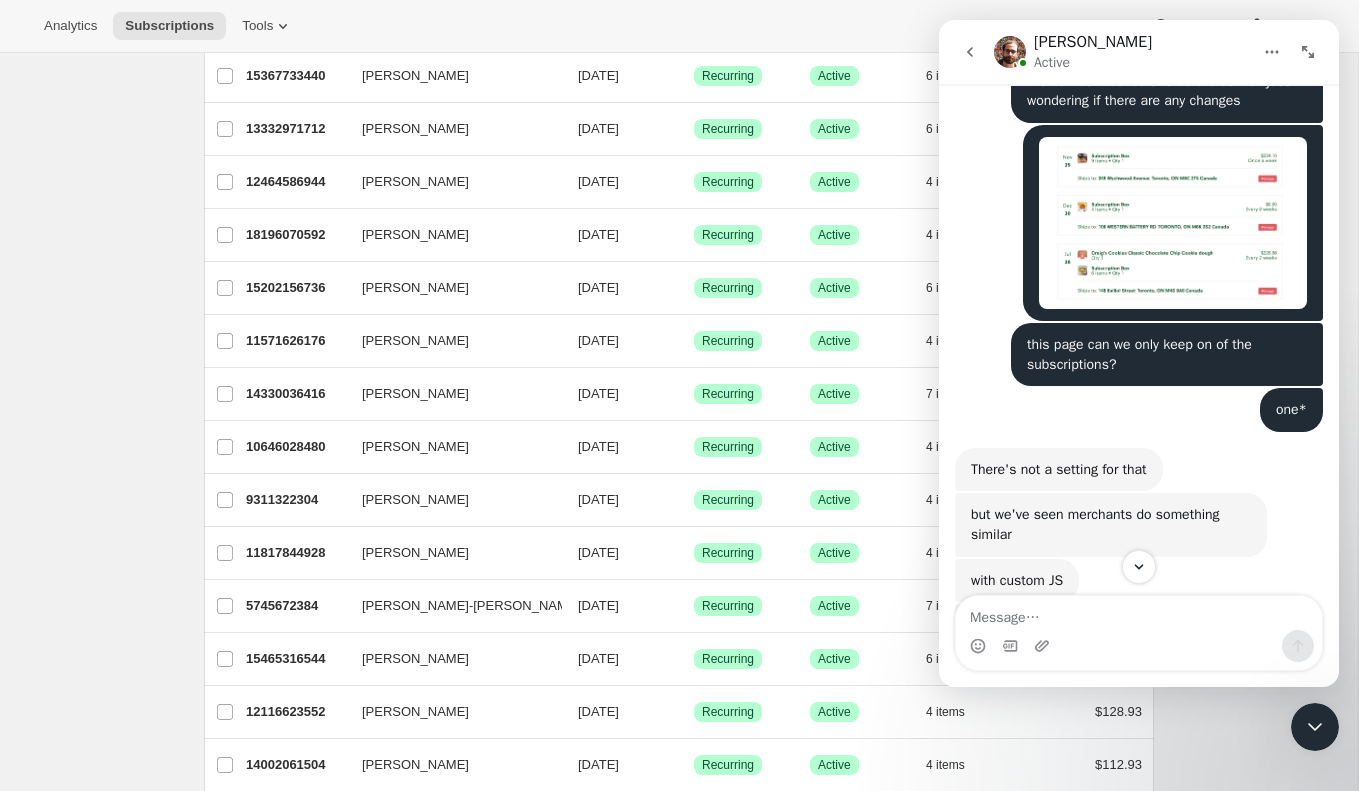 click on "Subscriptions. This page is ready Subscriptions Bulk updates More actions Bulk updates Export All Active Prepaid Paused Cancelled No inventory Needs Review More views All Active Prepaid Paused Cancelled No inventory Needs Review More views Create new view 0 selected Update next billing date Change status Showing 51 subscriptions Select all 51 subscriptions Showing 51 subscriptions Select Select all 51 subscriptions 0 selected list header ID Customer Billing Date Type Status Items Total [PERSON_NAME] 8990261440 [PERSON_NAME] [DATE] Success Recurring Success Active 4   items $162.88 [PERSON_NAME] 17298325696 [PERSON_NAME] [DATE] Success Recurring Success Active 4   items $360.03 [PERSON_NAME] 12280332480 [PERSON_NAME] [DATE] Success Recurring Success Active 4   items $157.63 [PERSON_NAME] 11033608384 [PERSON_NAME] [DATE] Success Recurring Success Active 6   items $151.98 [PERSON_NAME] 14889418944 [PERSON_NAME] [DATE] Success Recurring Success Active 4   items $90.44 Gen [PERSON_NAME] 10274275520 6" at bounding box center [679, -455] 